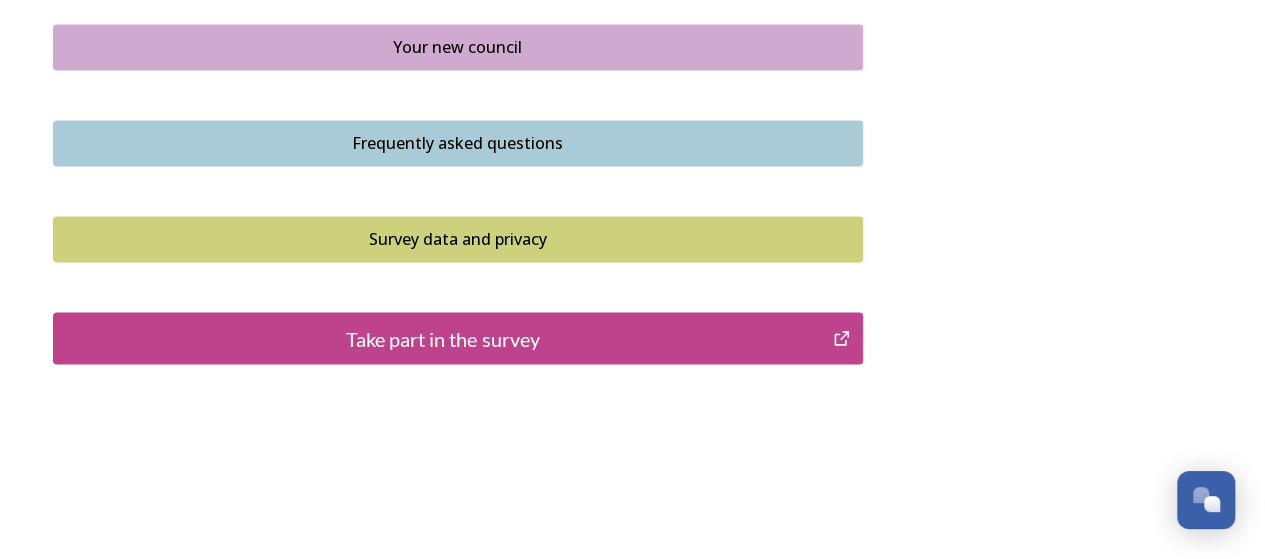 scroll, scrollTop: 1587, scrollLeft: 0, axis: vertical 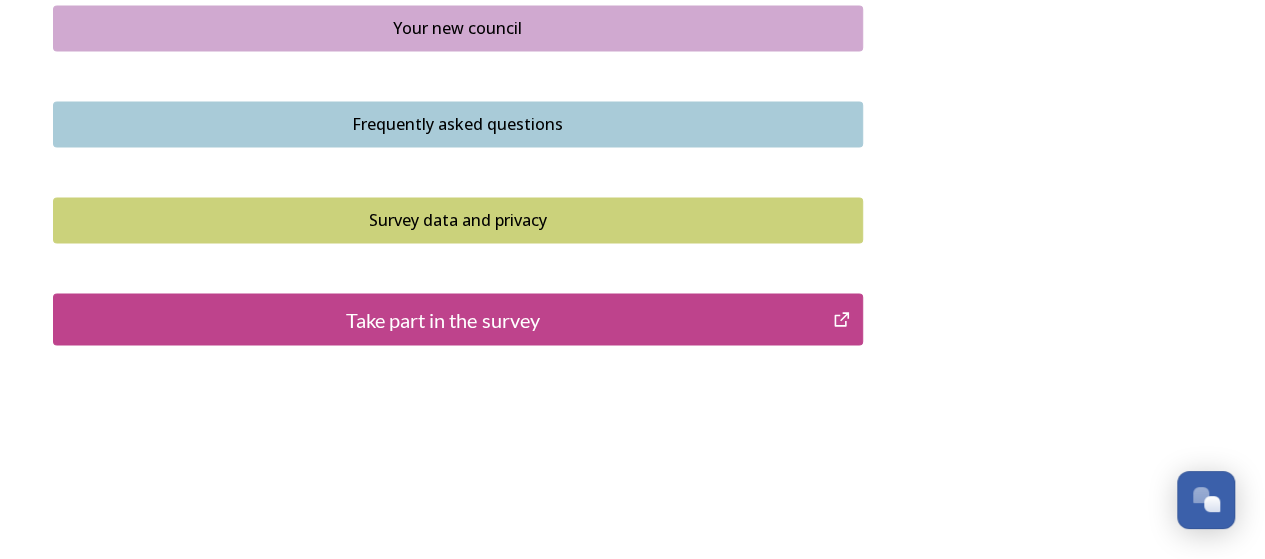 click on "Take part in the survey" at bounding box center (443, 319) 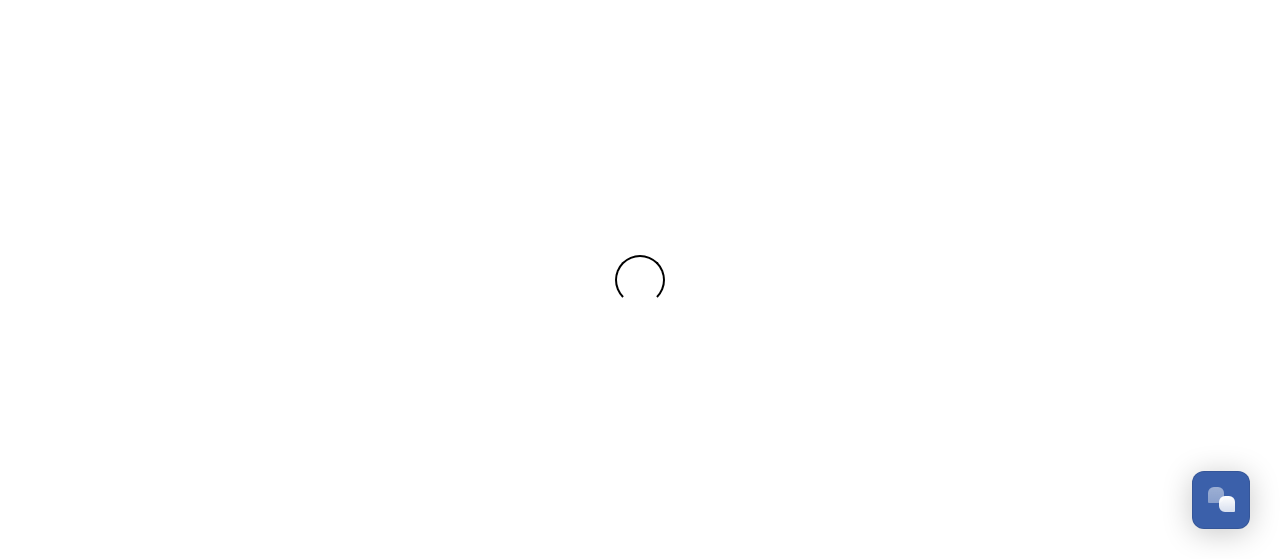 scroll, scrollTop: 0, scrollLeft: 0, axis: both 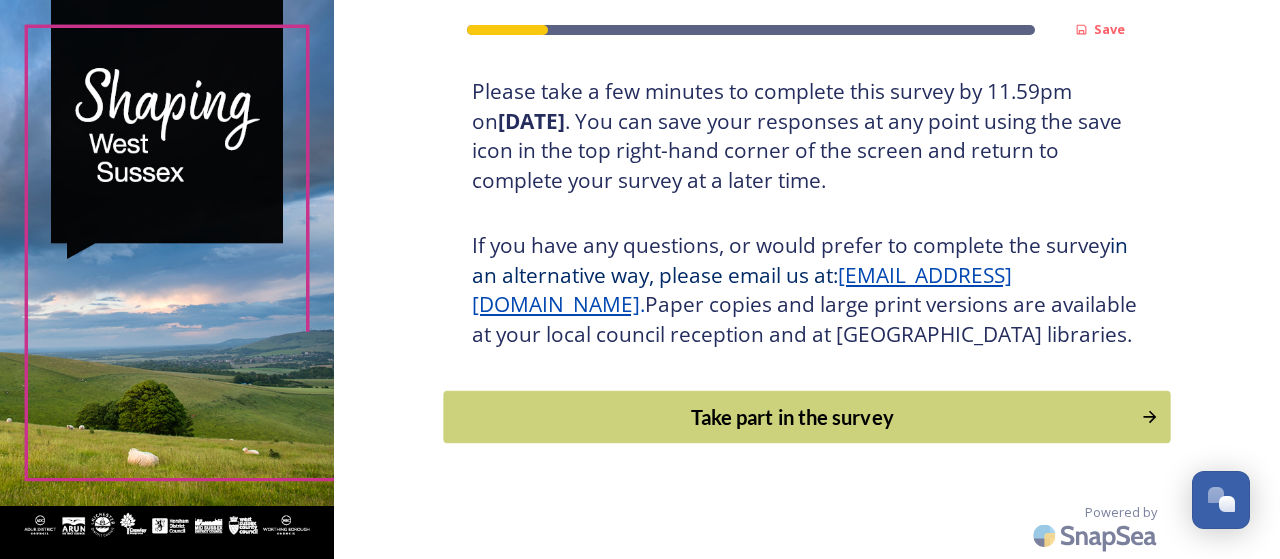 click on "Take part in the survey" at bounding box center [793, 417] 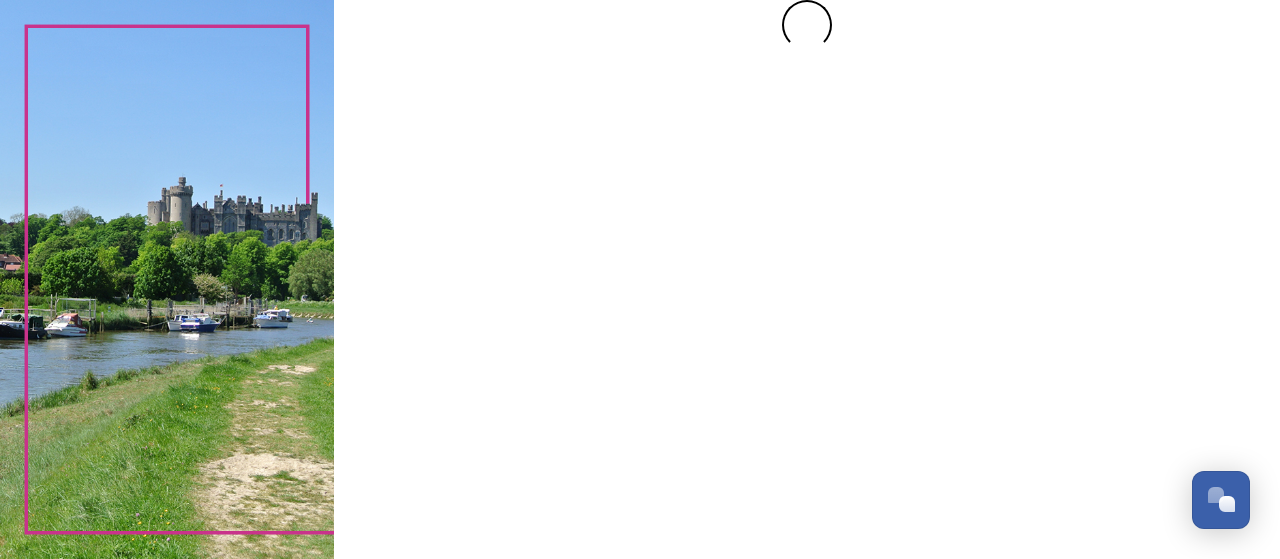 scroll, scrollTop: 0, scrollLeft: 0, axis: both 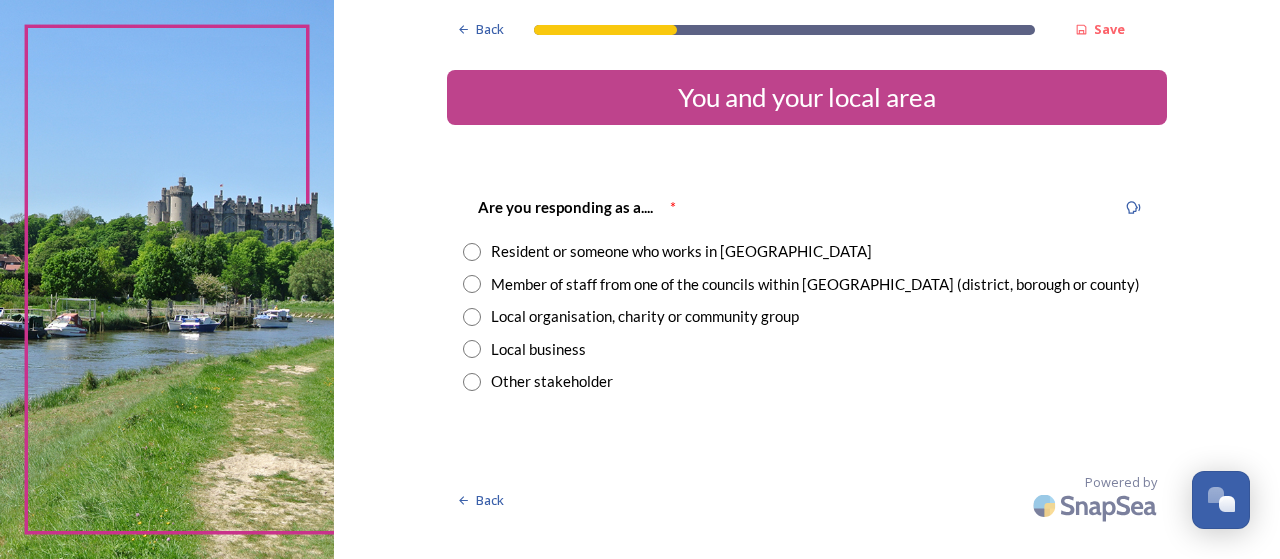 click on "Resident or someone who works in [GEOGRAPHIC_DATA]" at bounding box center [681, 251] 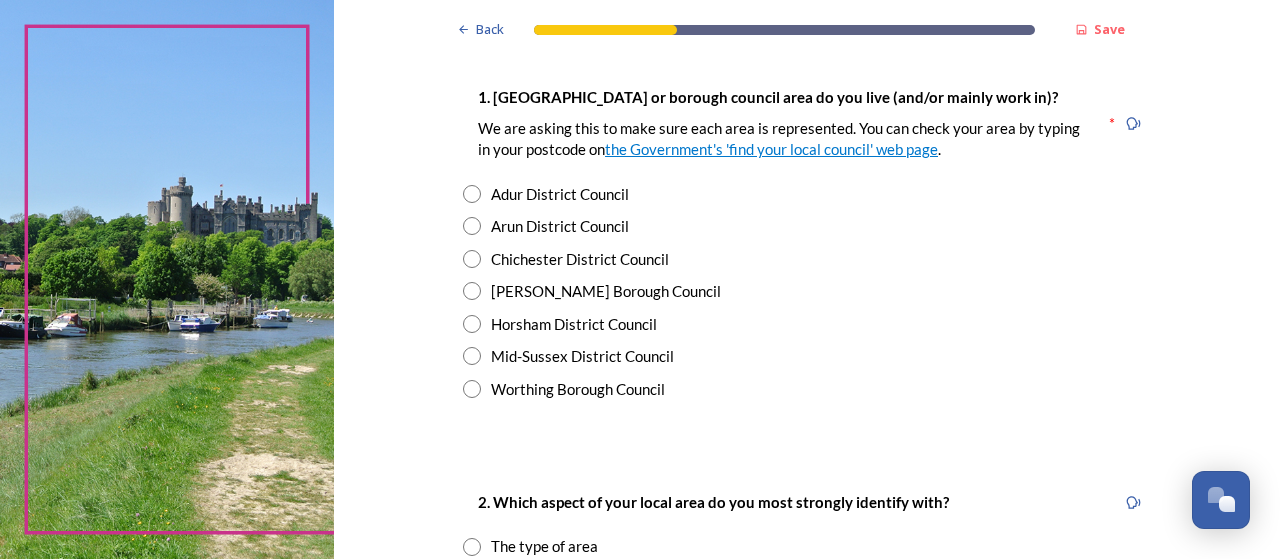 scroll, scrollTop: 400, scrollLeft: 0, axis: vertical 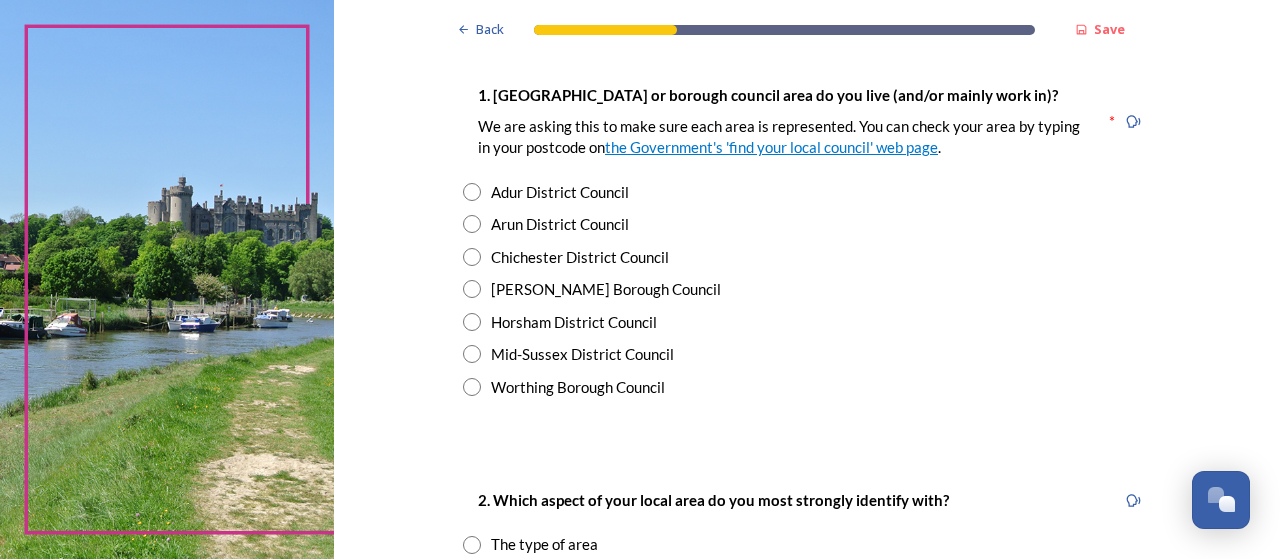 click on "Chichester District Council" at bounding box center [580, 257] 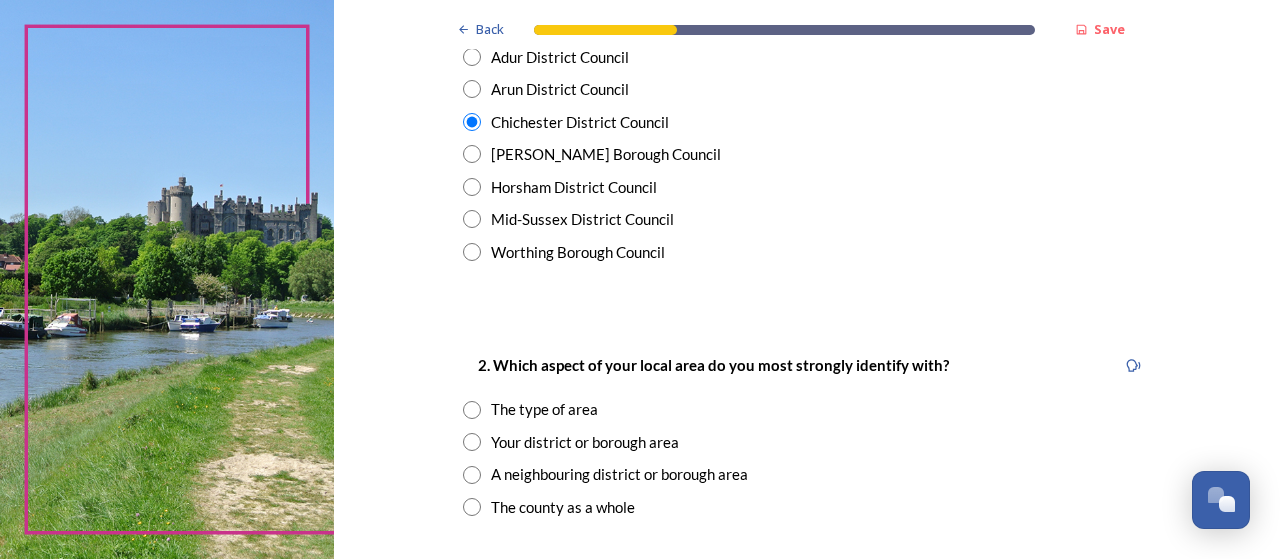 scroll, scrollTop: 600, scrollLeft: 0, axis: vertical 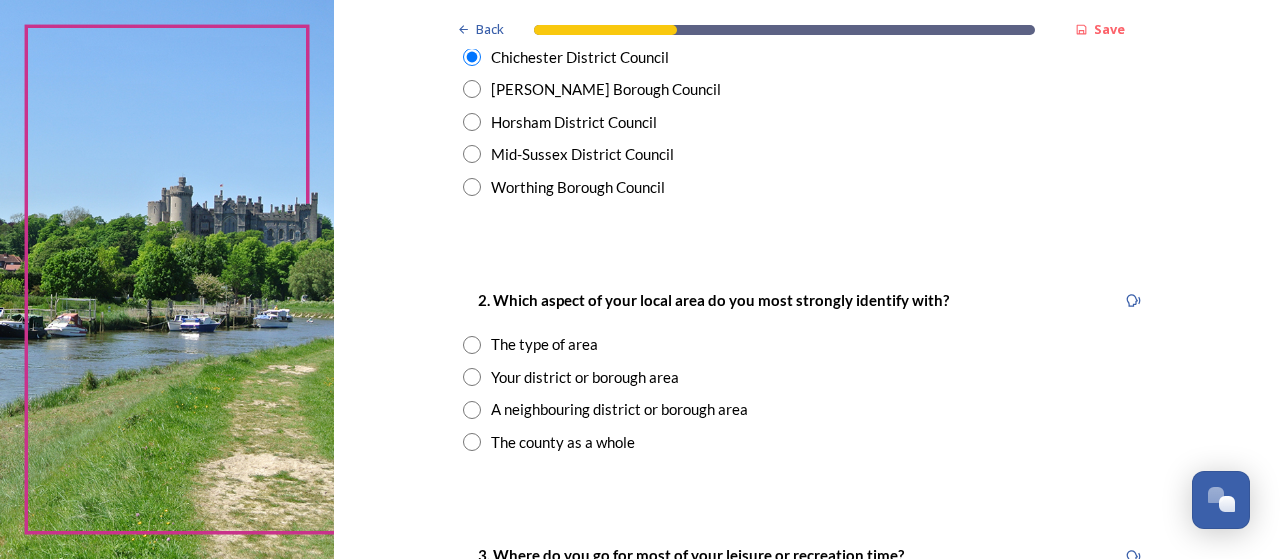 click on "The type of area" at bounding box center (544, 344) 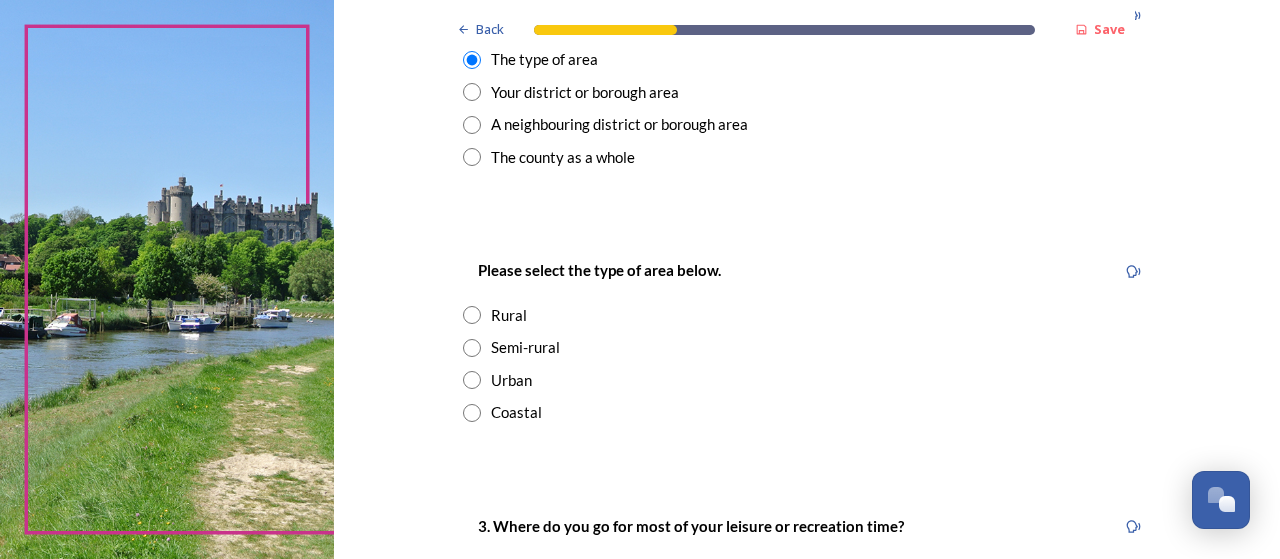 scroll, scrollTop: 900, scrollLeft: 0, axis: vertical 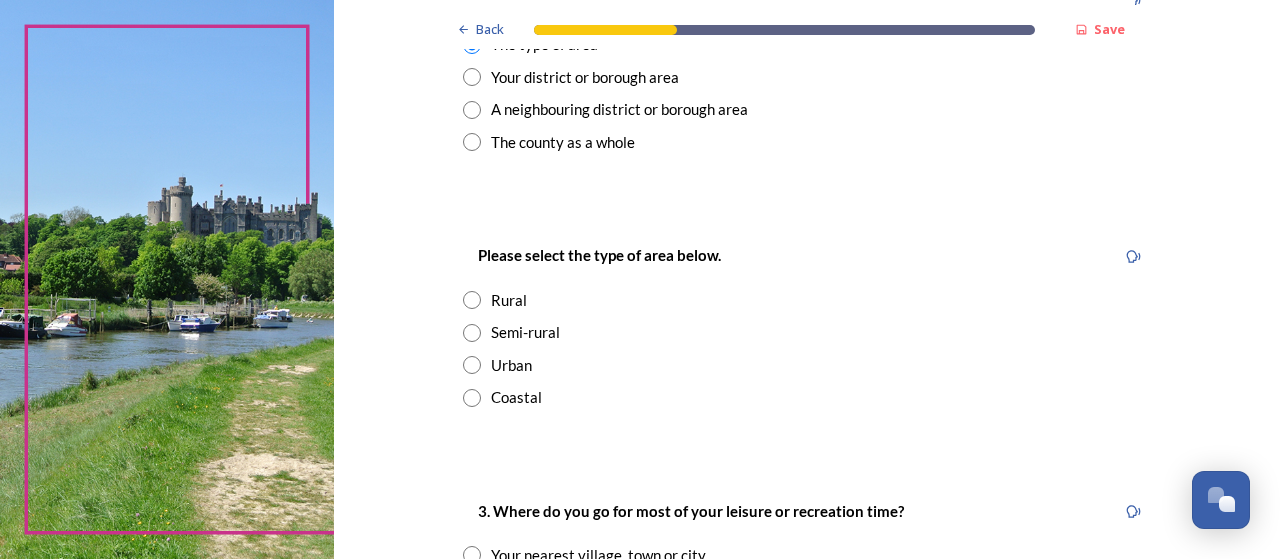 click on "Urban" at bounding box center [511, 365] 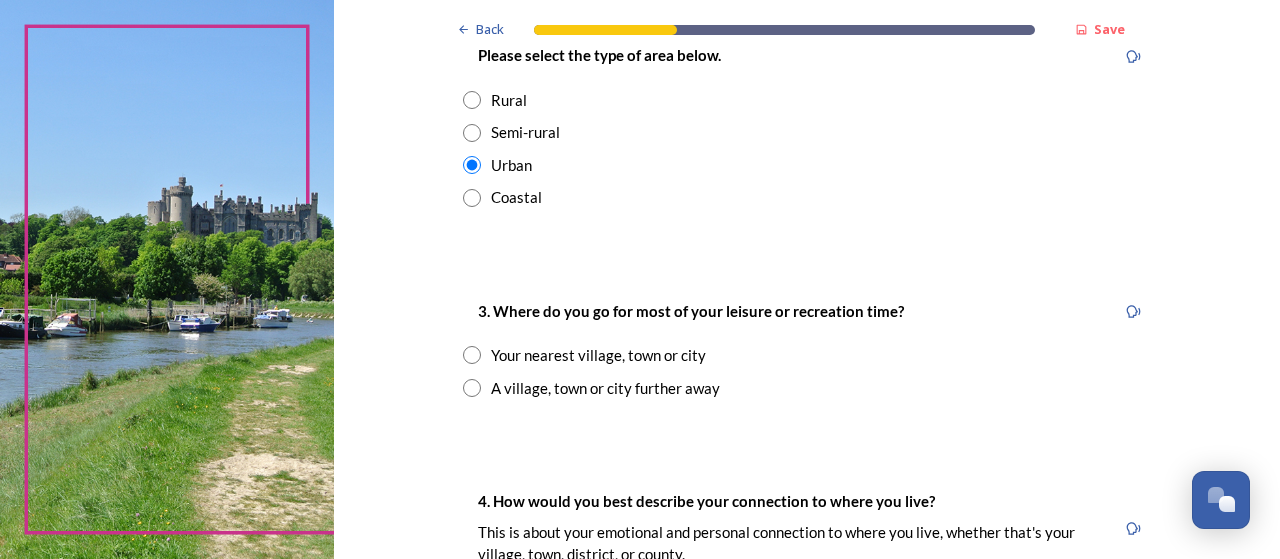 scroll, scrollTop: 1200, scrollLeft: 0, axis: vertical 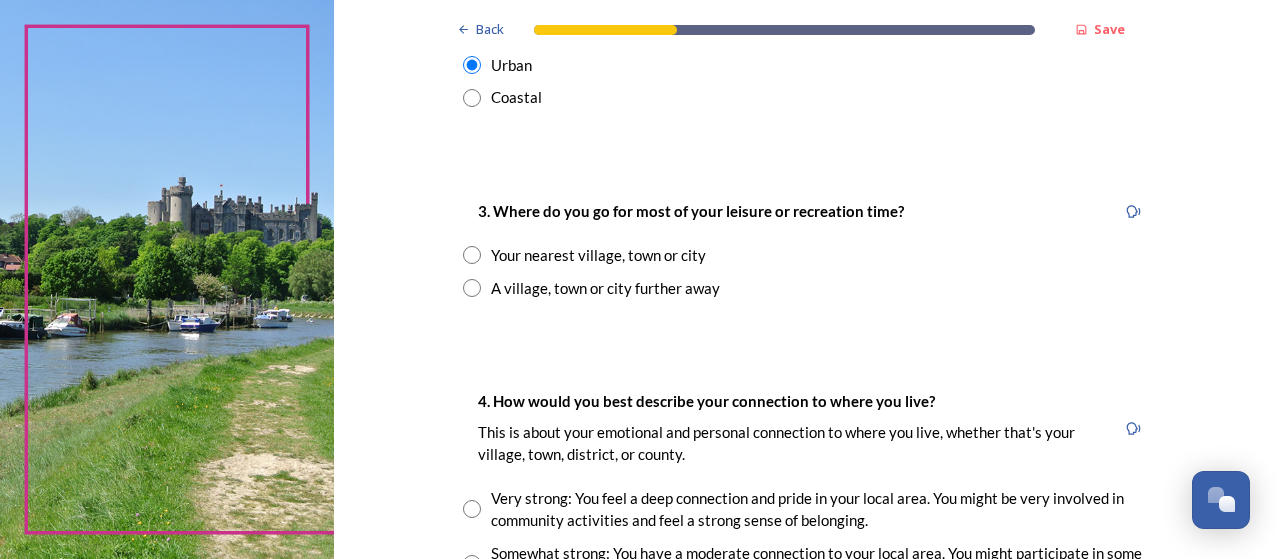 click on "3. Where do you go for most of your leisure or recreation time? Your nearest village, town or city A village, town or city further away" at bounding box center [807, 249] 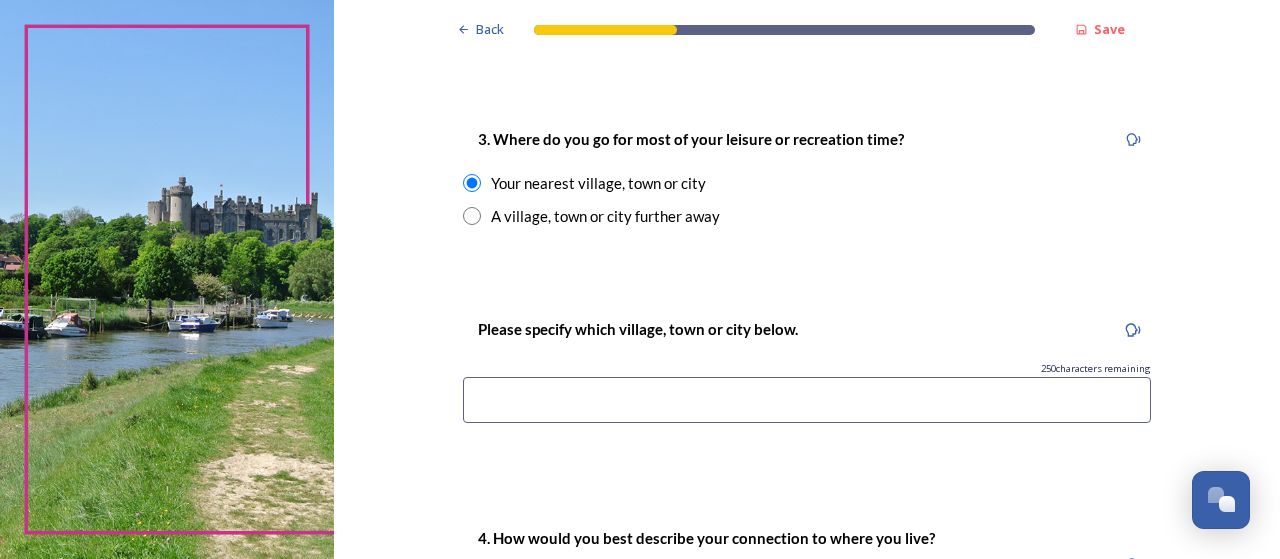 scroll, scrollTop: 1300, scrollLeft: 0, axis: vertical 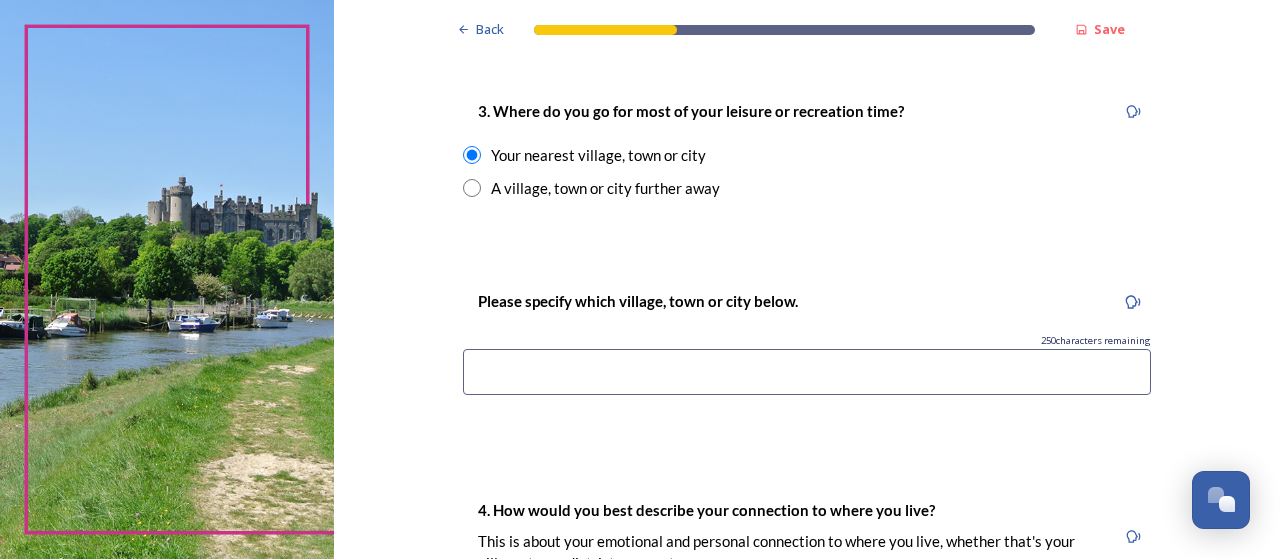 click at bounding box center [807, 372] 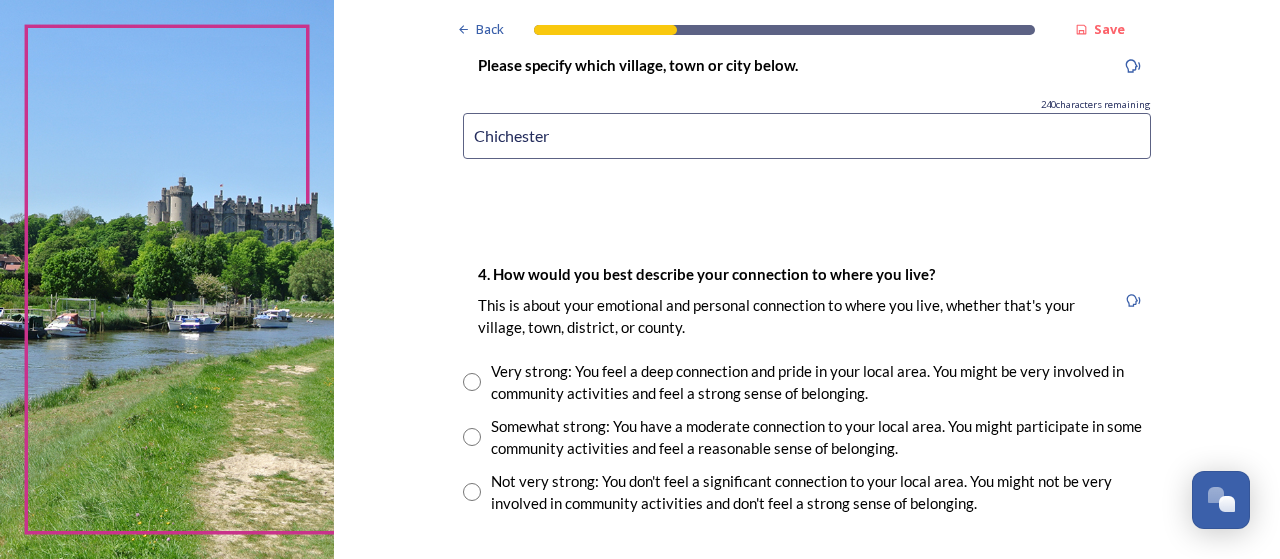 scroll, scrollTop: 1600, scrollLeft: 0, axis: vertical 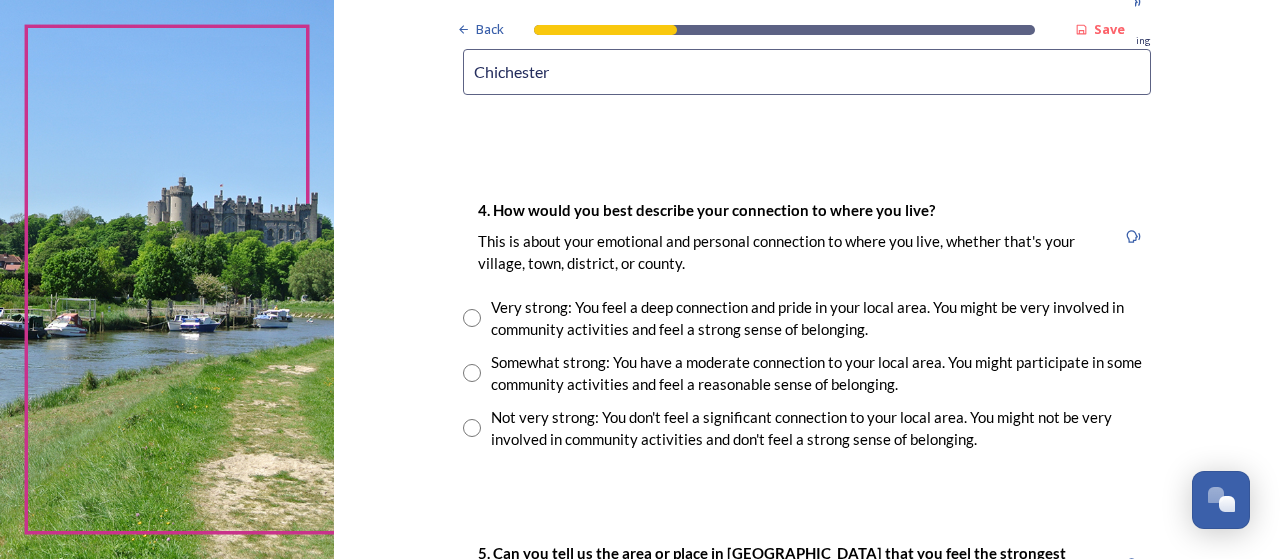 type on "Chichester" 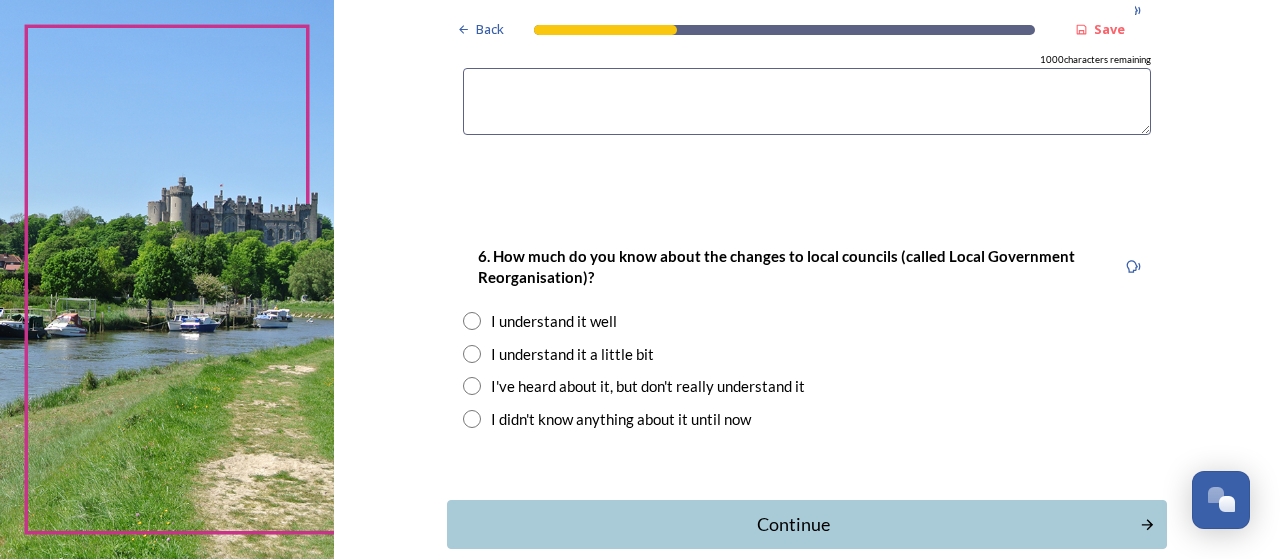 scroll, scrollTop: 2200, scrollLeft: 0, axis: vertical 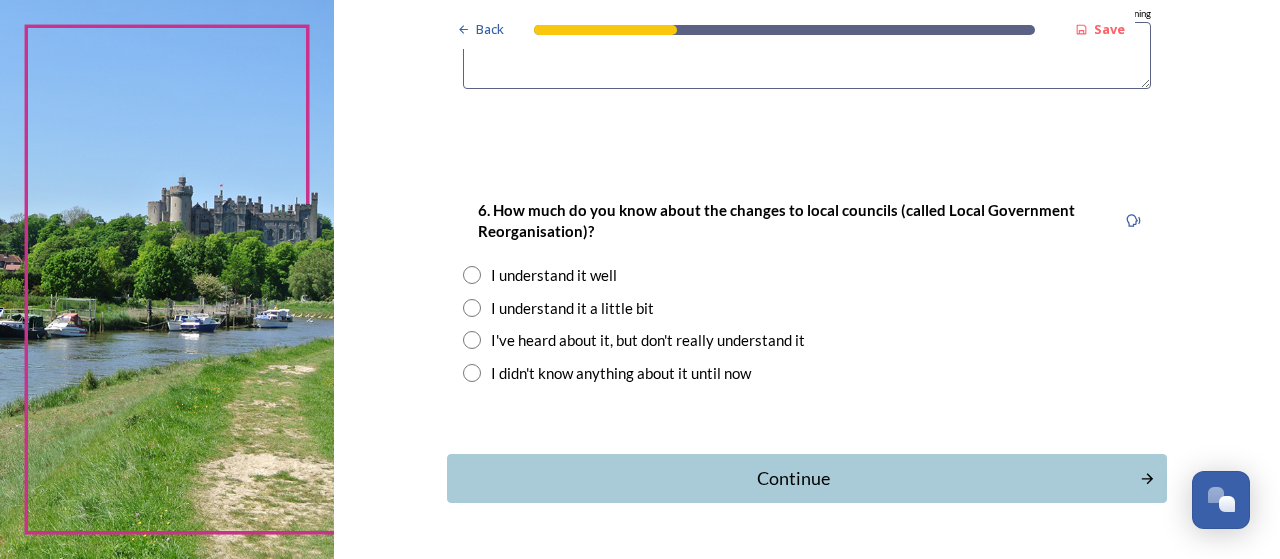 click at bounding box center [472, 373] 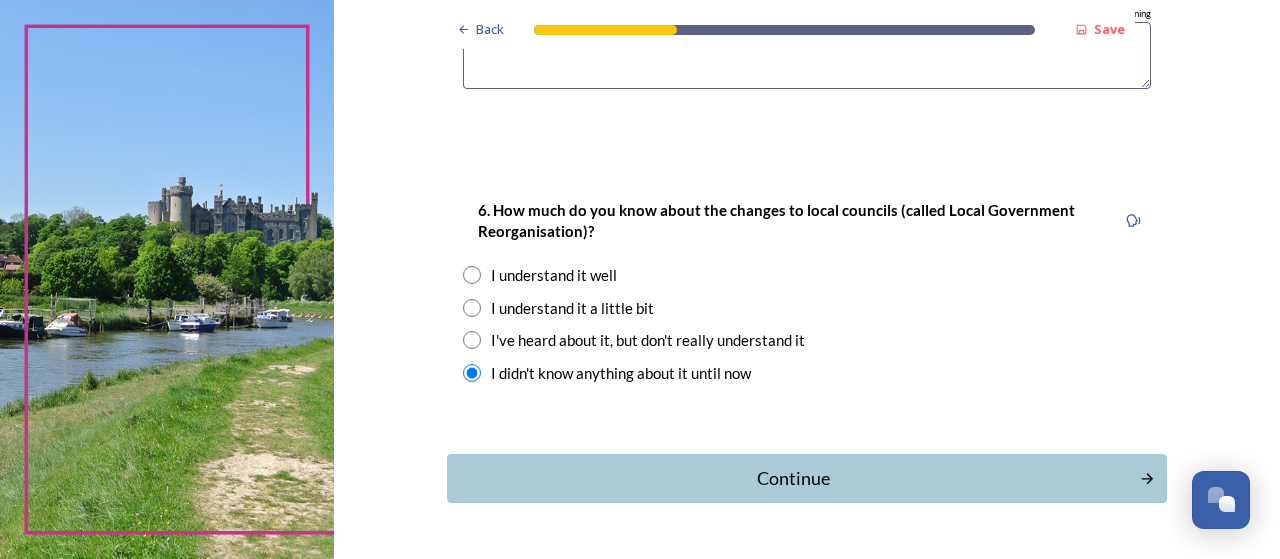 click on "Continue" at bounding box center [793, 478] 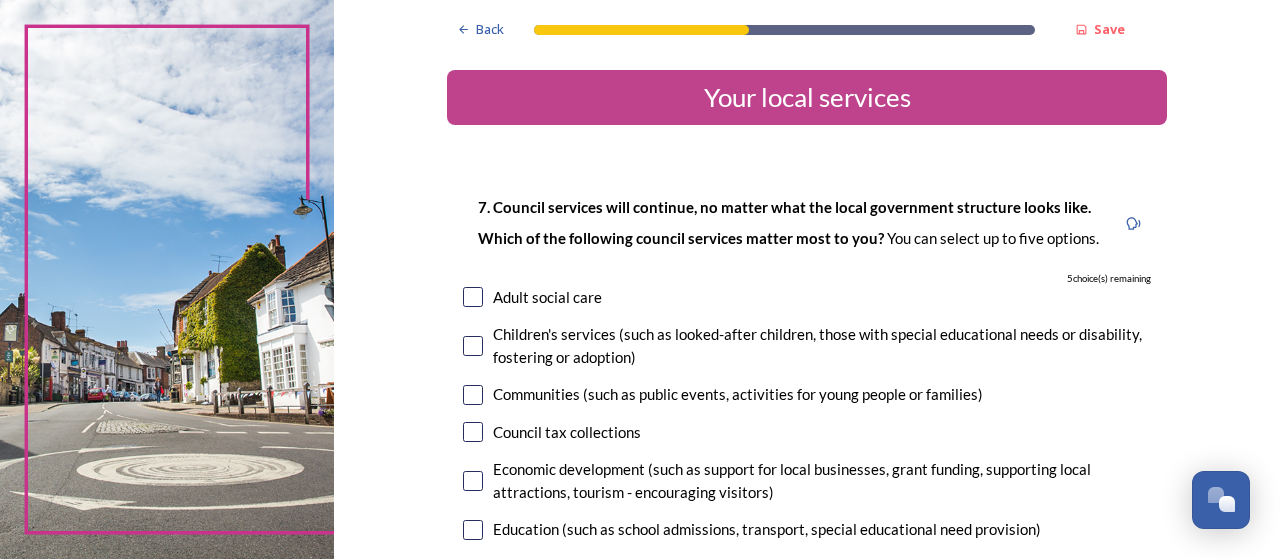 scroll, scrollTop: 200, scrollLeft: 0, axis: vertical 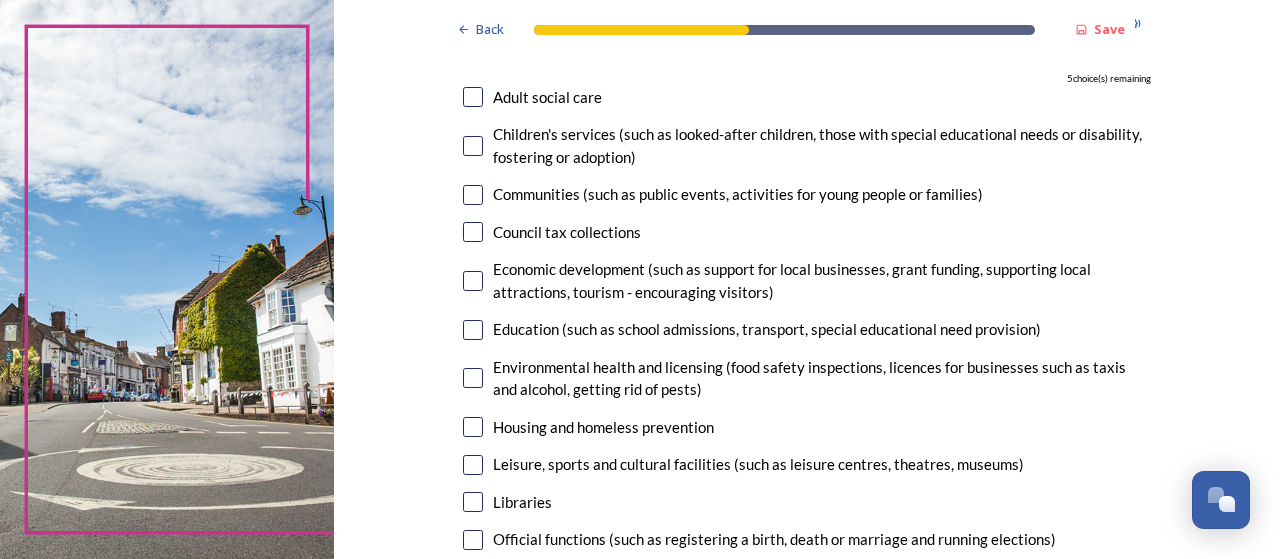 click at bounding box center [473, 97] 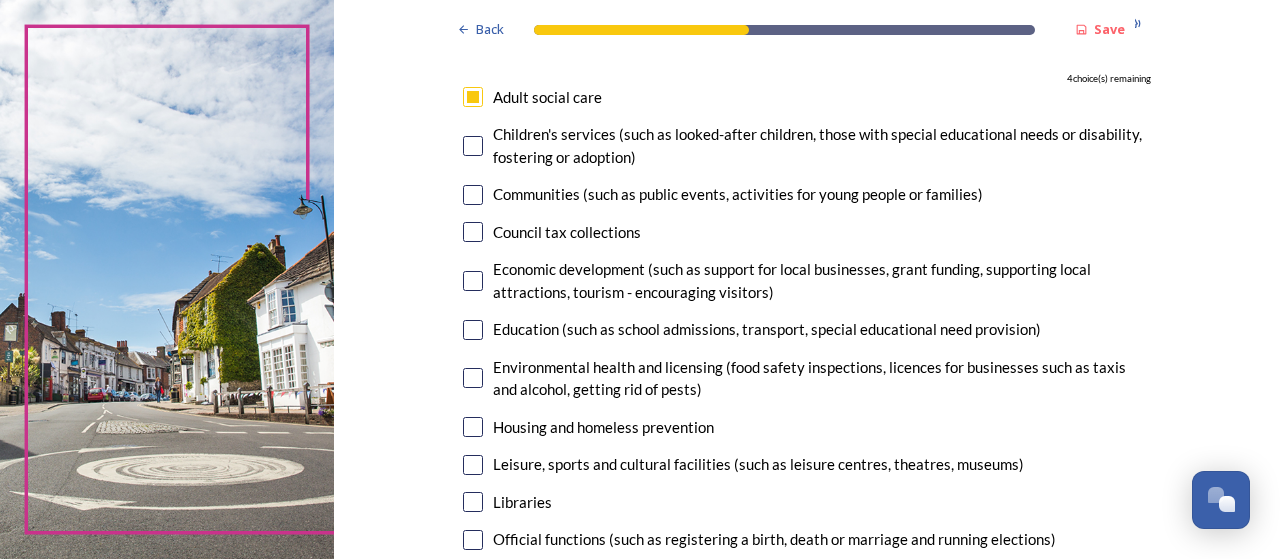 click on "Council tax collections" at bounding box center (807, 232) 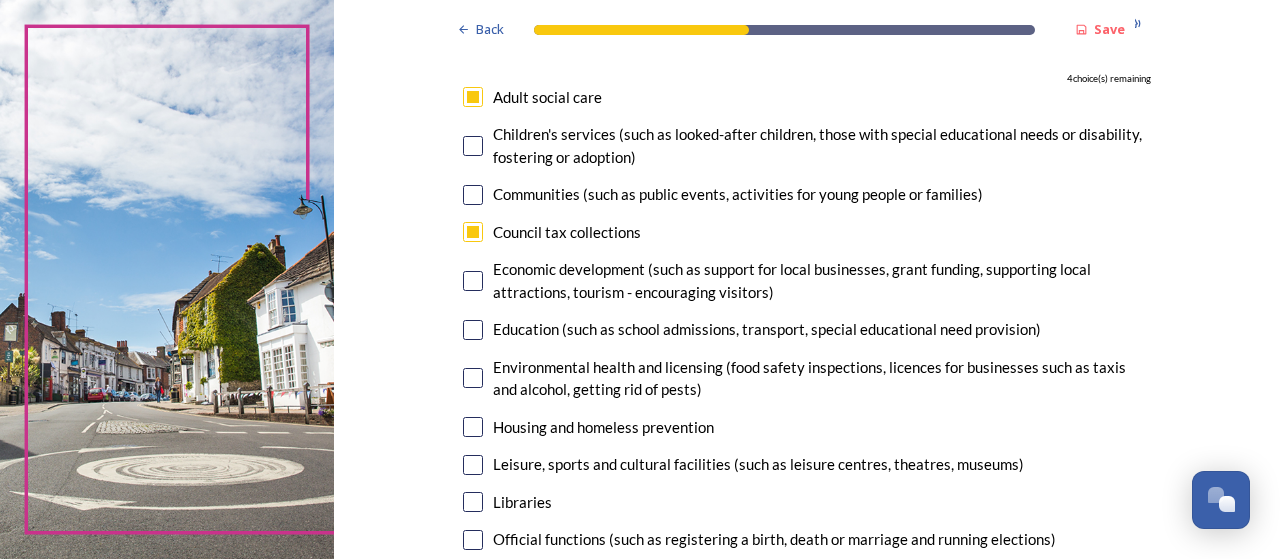 checkbox on "true" 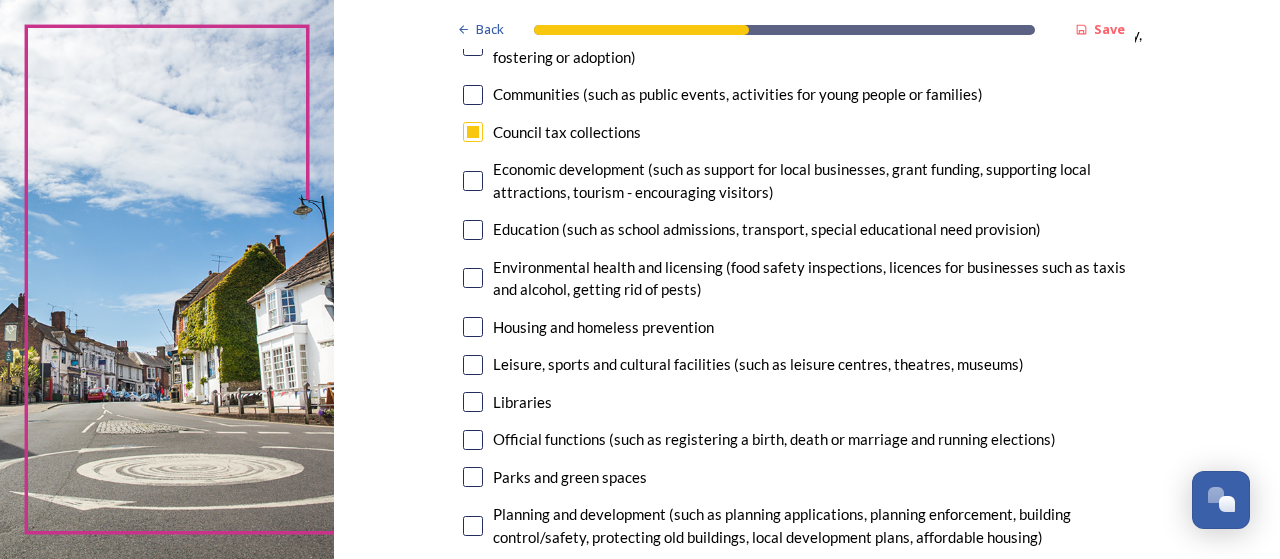 scroll, scrollTop: 400, scrollLeft: 0, axis: vertical 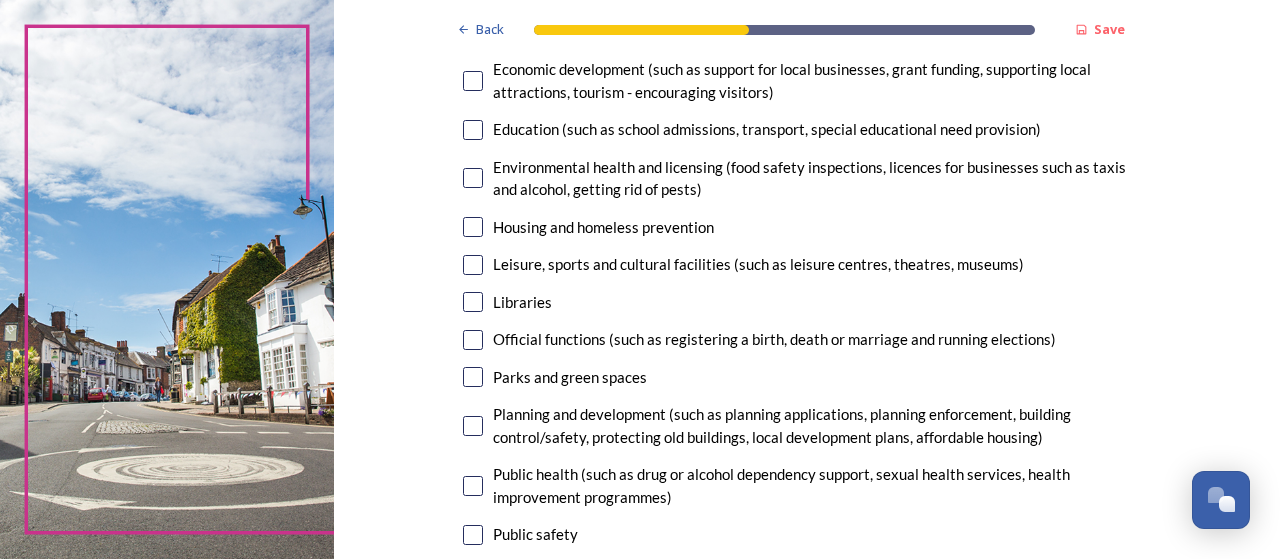 click on "Leisure, sports and cultural facilities (such as leisure centres, theatres, museums)" at bounding box center [807, 264] 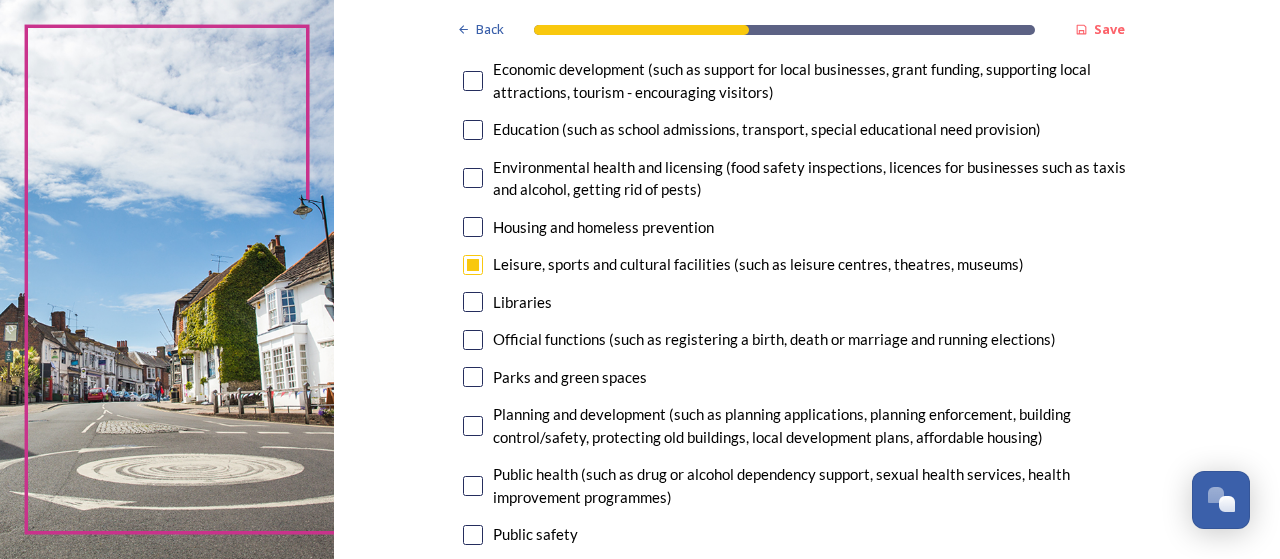 click at bounding box center [473, 302] 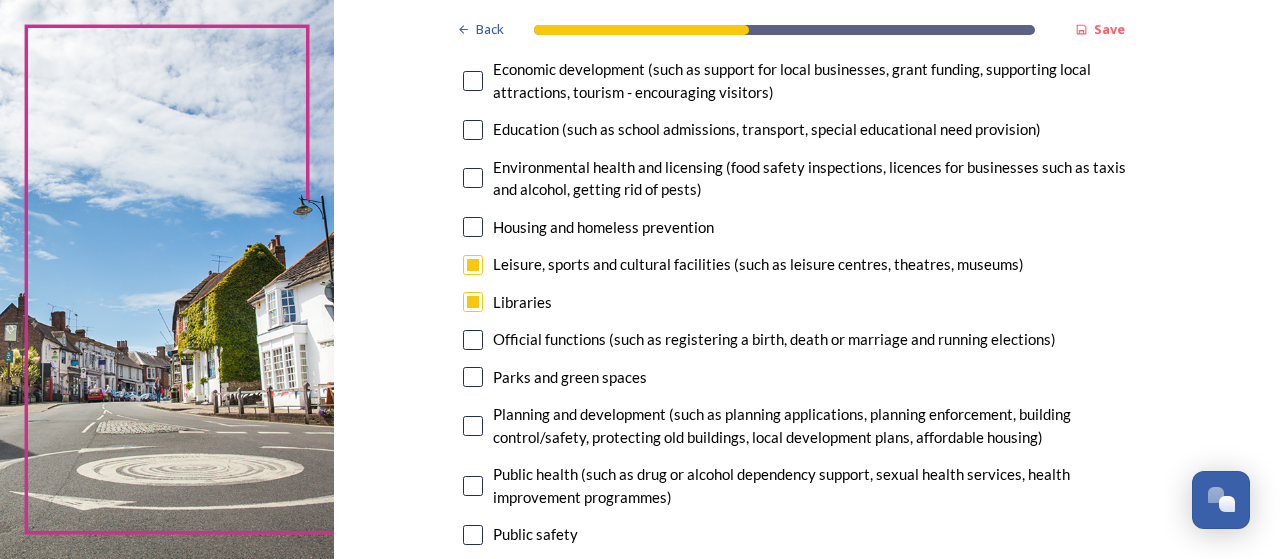 click at bounding box center [473, 377] 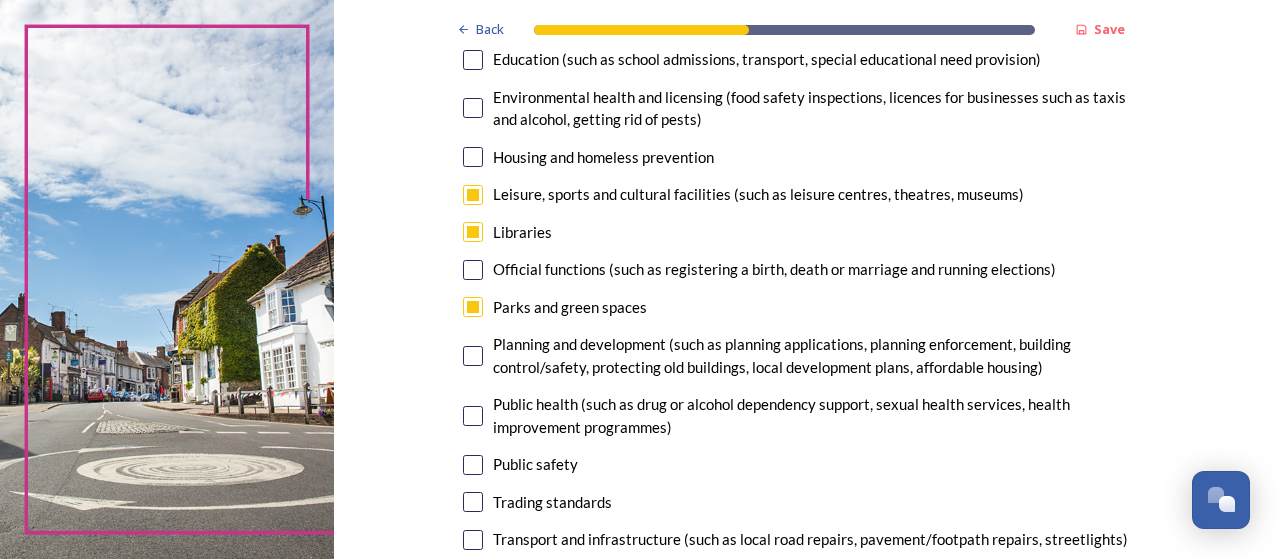 scroll, scrollTop: 600, scrollLeft: 0, axis: vertical 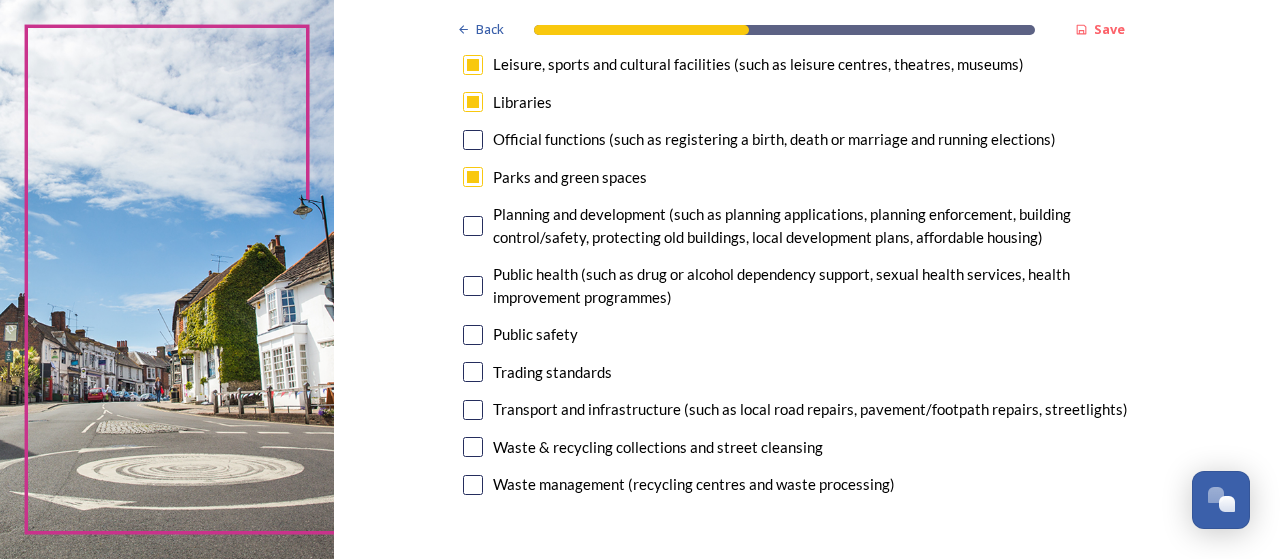 click at bounding box center (473, 335) 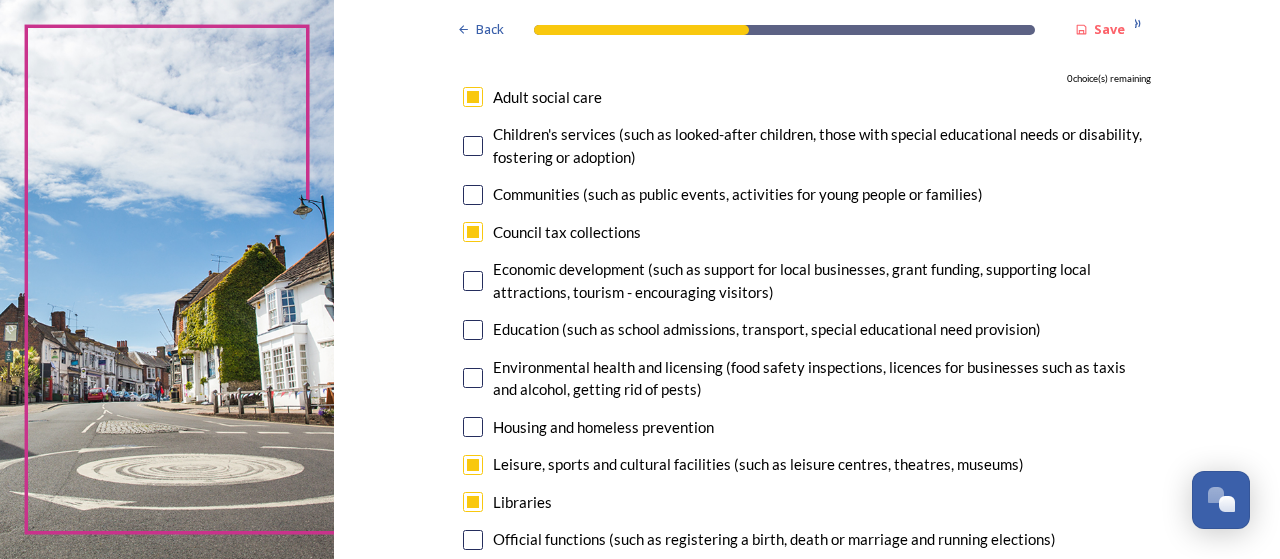 scroll, scrollTop: 100, scrollLeft: 0, axis: vertical 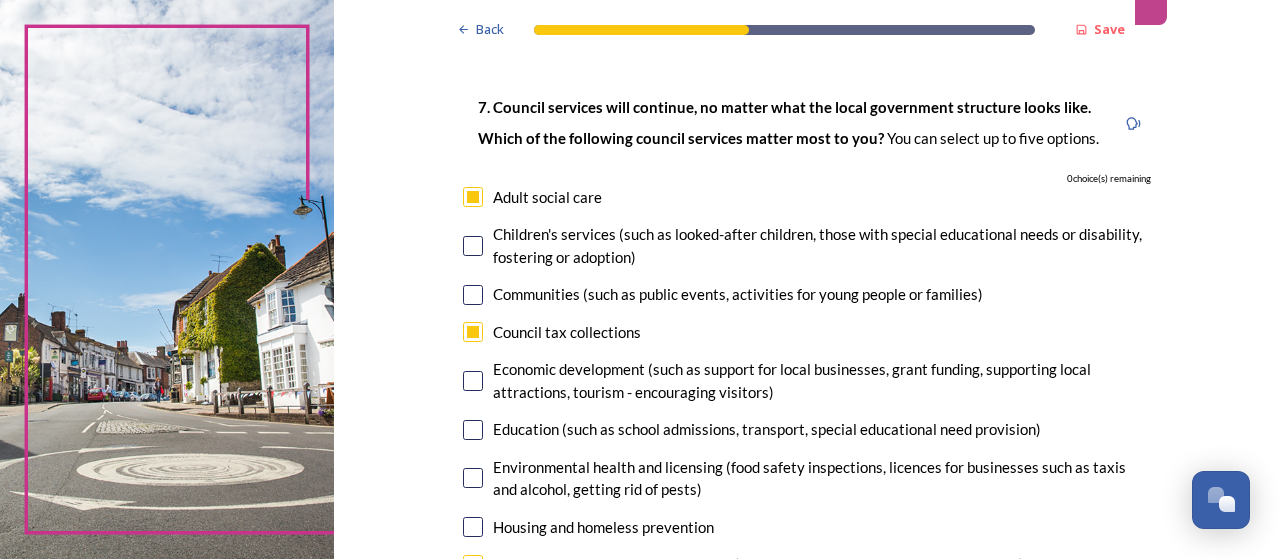drag, startPoint x: 458, startPoint y: 329, endPoint x: 472, endPoint y: 331, distance: 14.142136 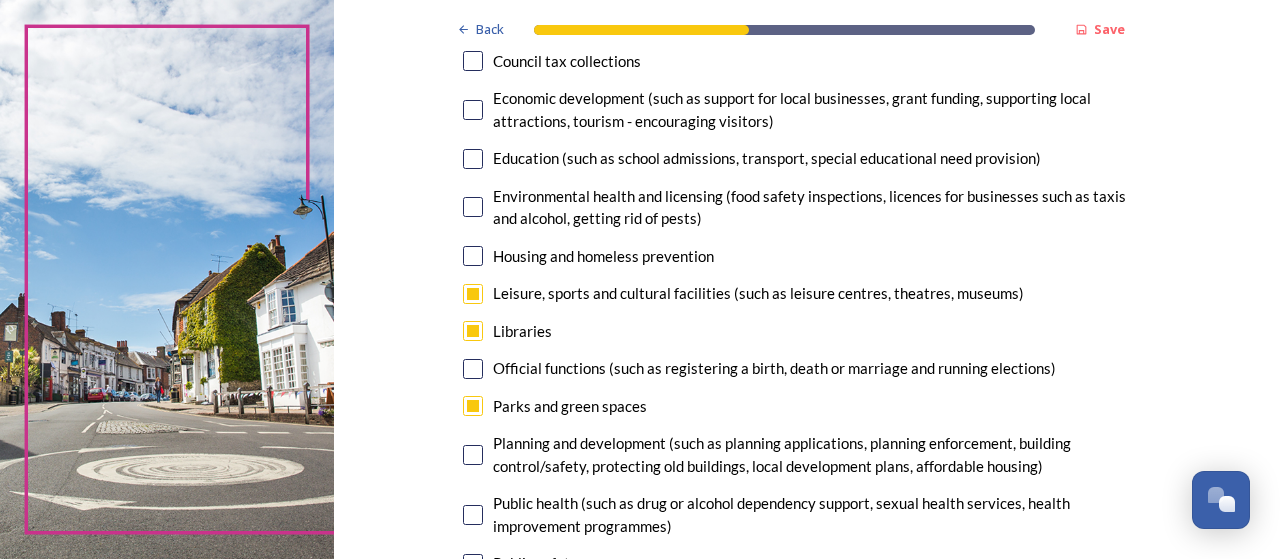 scroll, scrollTop: 400, scrollLeft: 0, axis: vertical 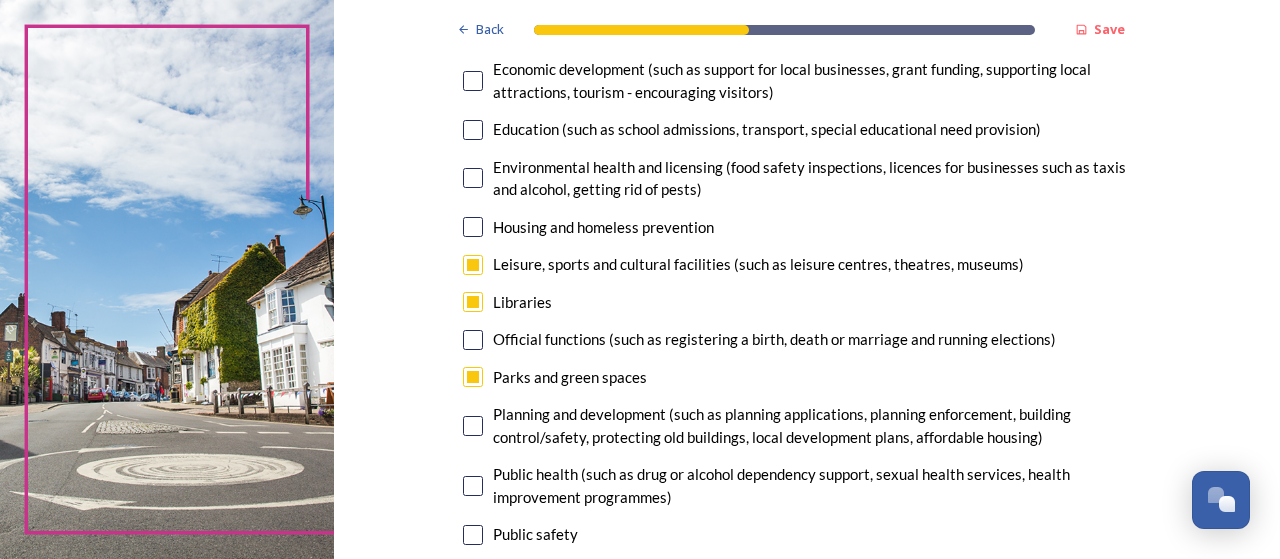 click at bounding box center (473, 302) 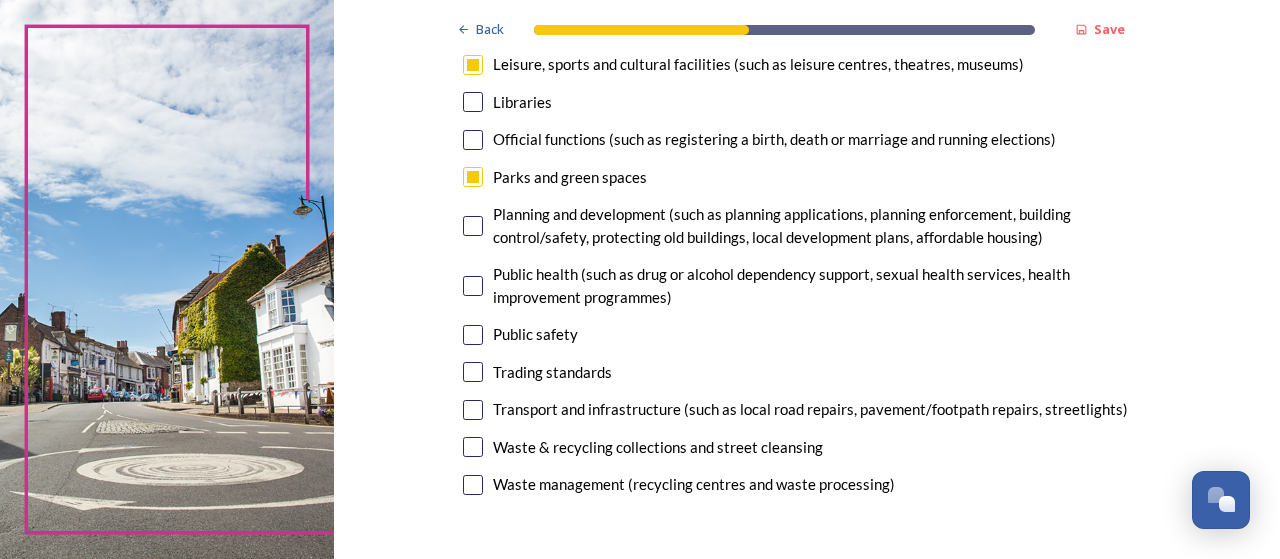scroll, scrollTop: 700, scrollLeft: 0, axis: vertical 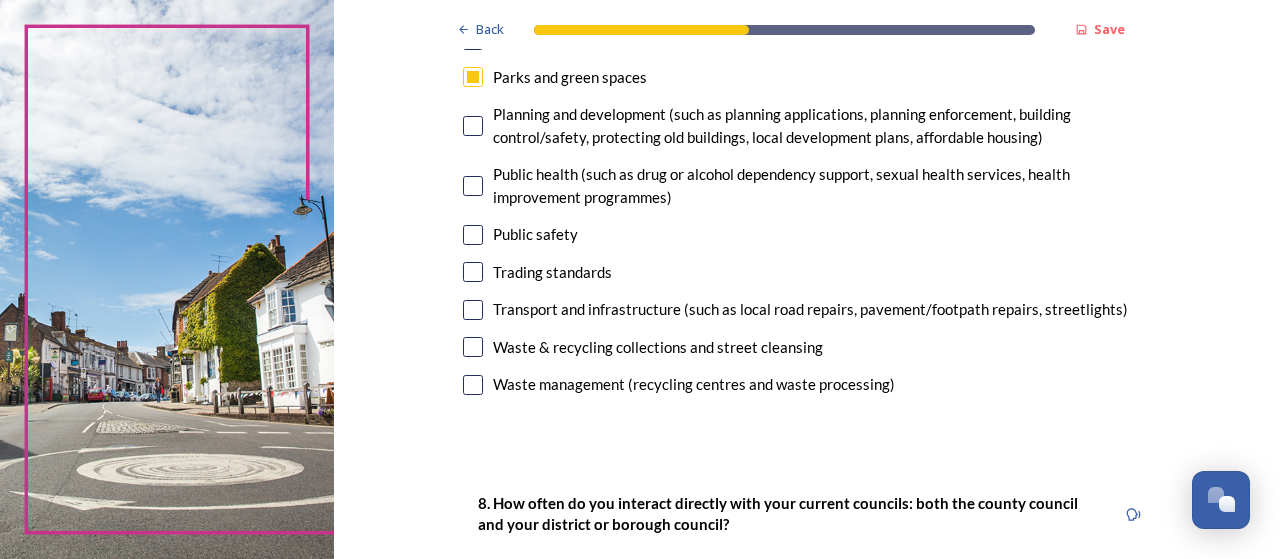 click at bounding box center (473, 235) 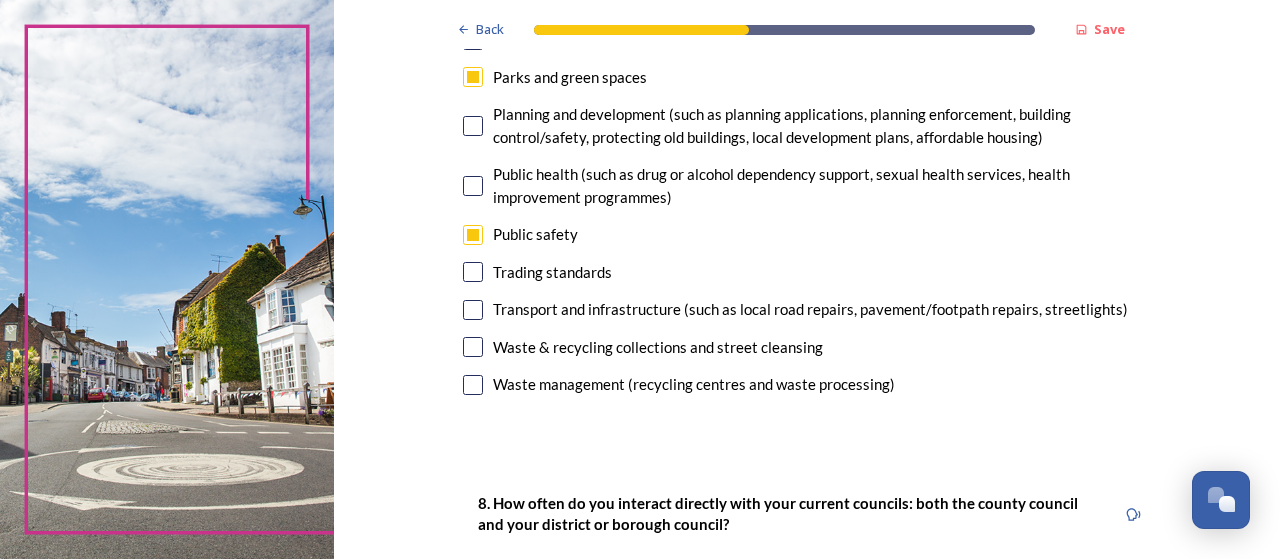 click at bounding box center (473, 347) 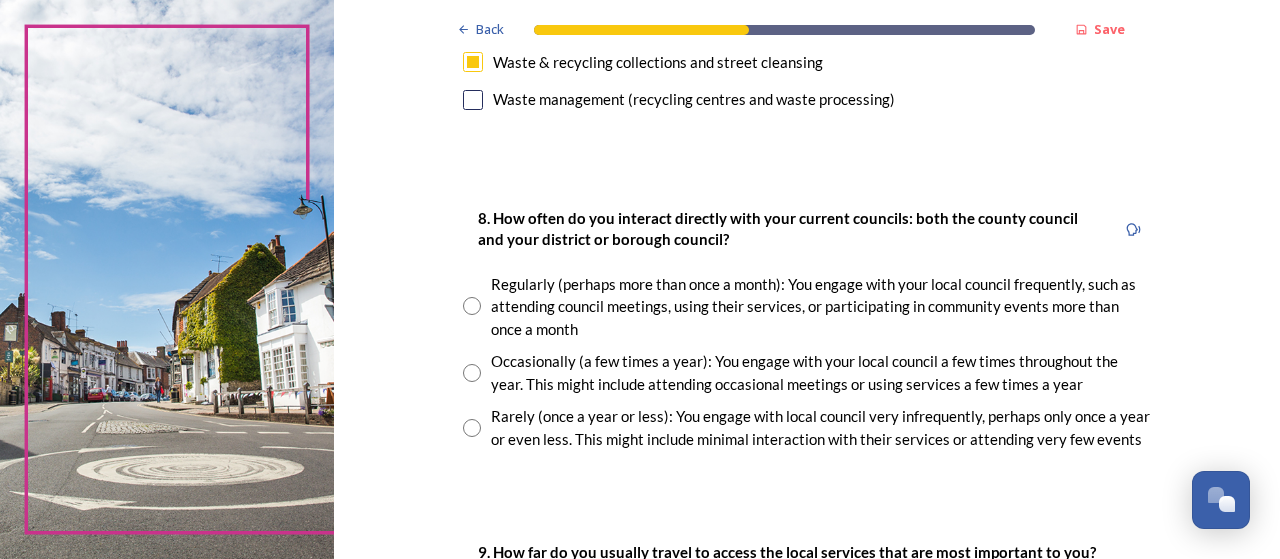 scroll, scrollTop: 1000, scrollLeft: 0, axis: vertical 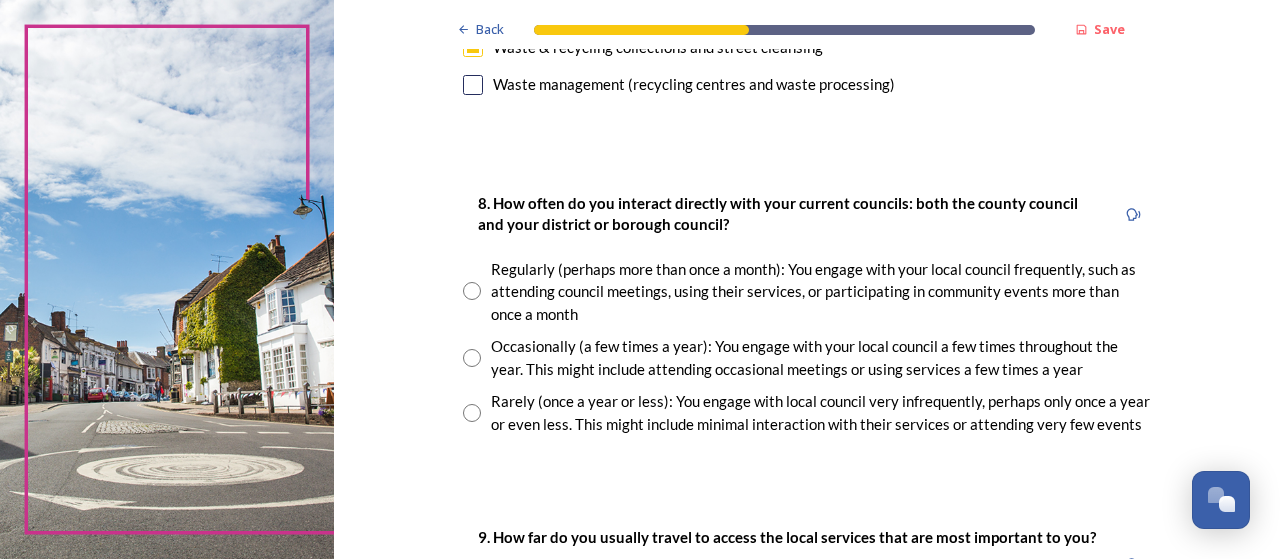 click at bounding box center (472, 413) 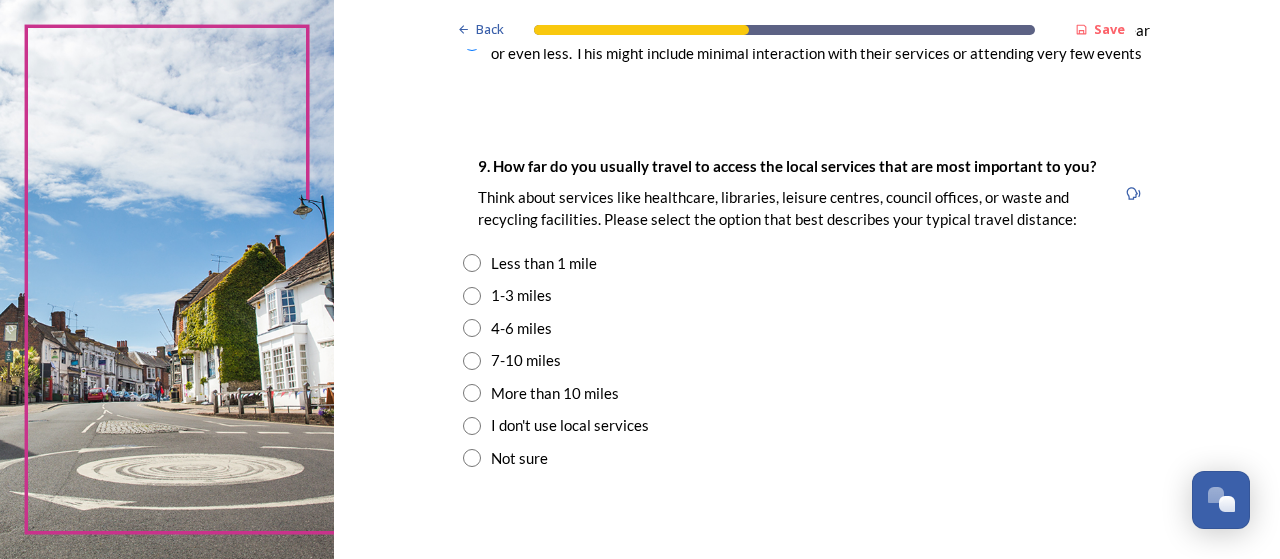 scroll, scrollTop: 1400, scrollLeft: 0, axis: vertical 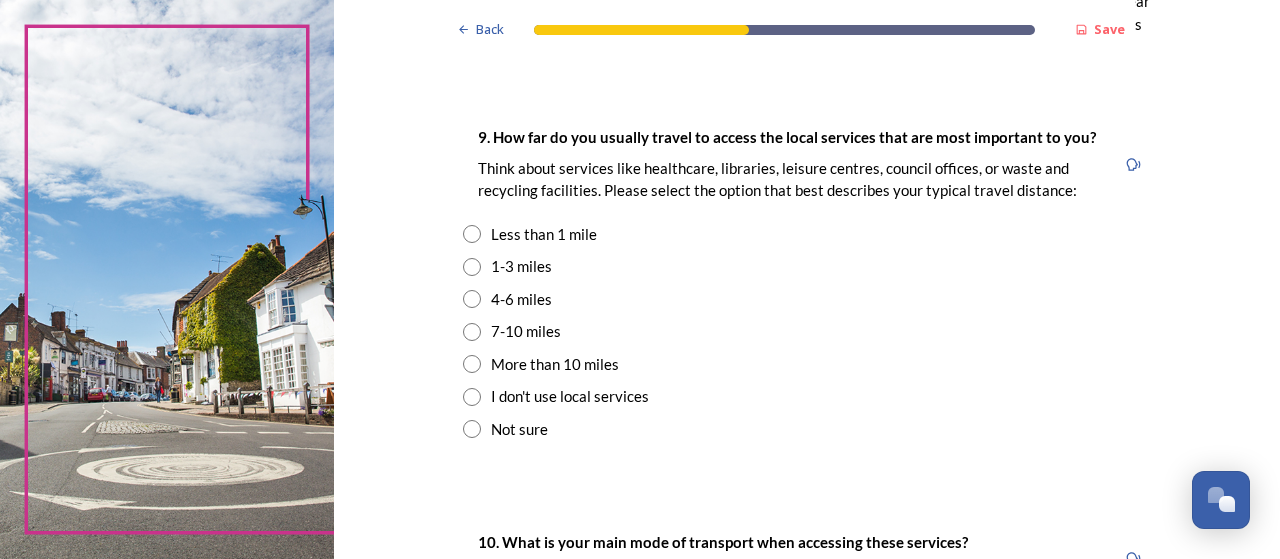 click at bounding box center (472, 267) 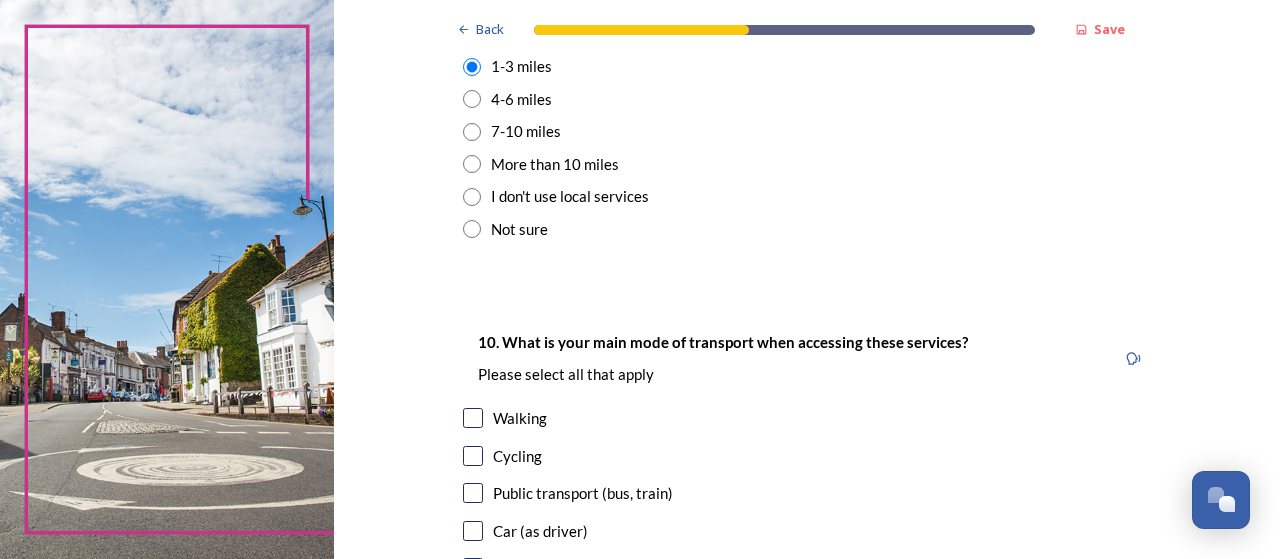 scroll, scrollTop: 1800, scrollLeft: 0, axis: vertical 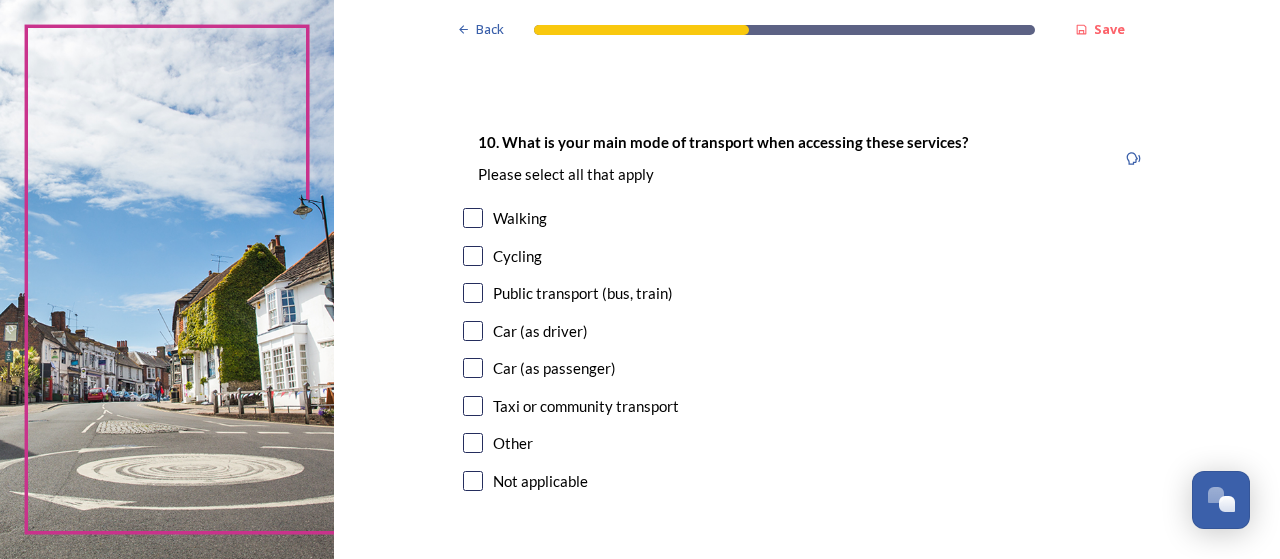 click at bounding box center (473, 218) 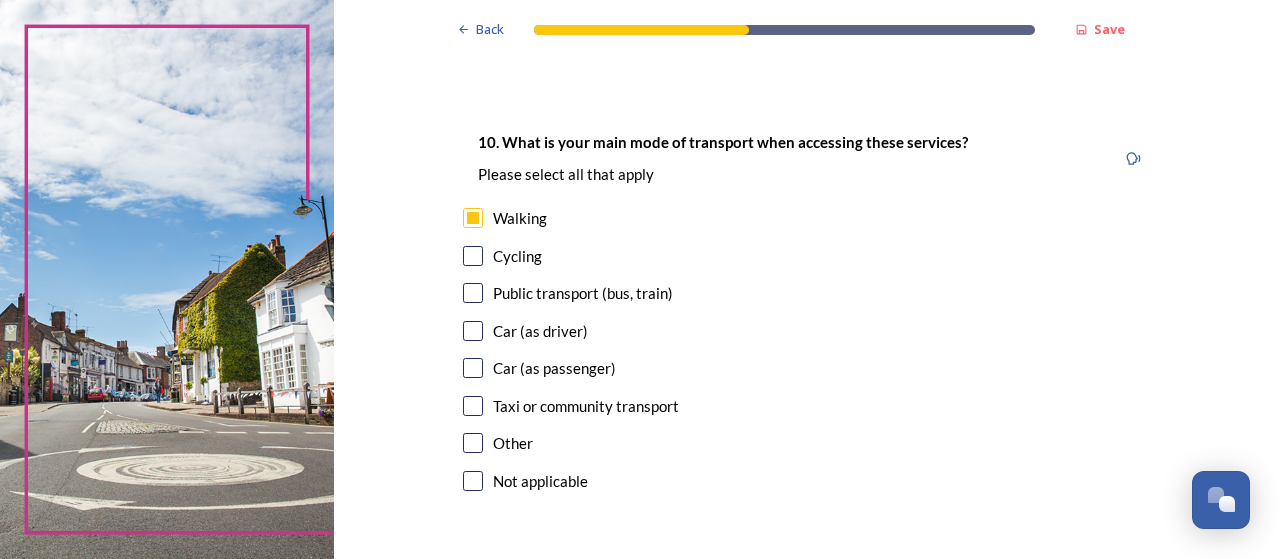 click at bounding box center (473, 293) 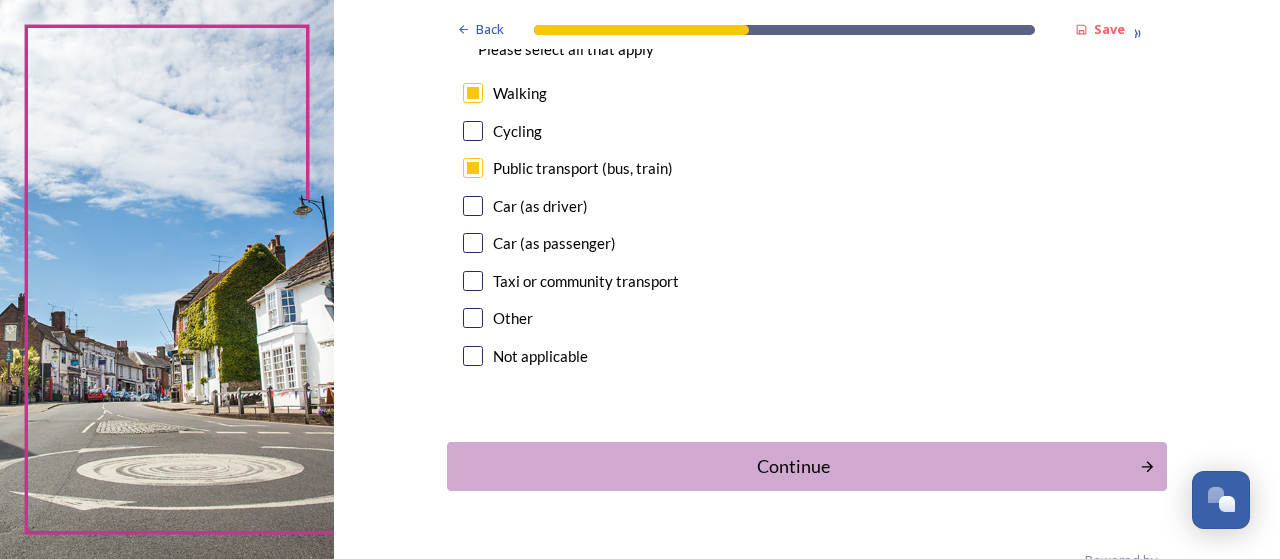 scroll, scrollTop: 1972, scrollLeft: 0, axis: vertical 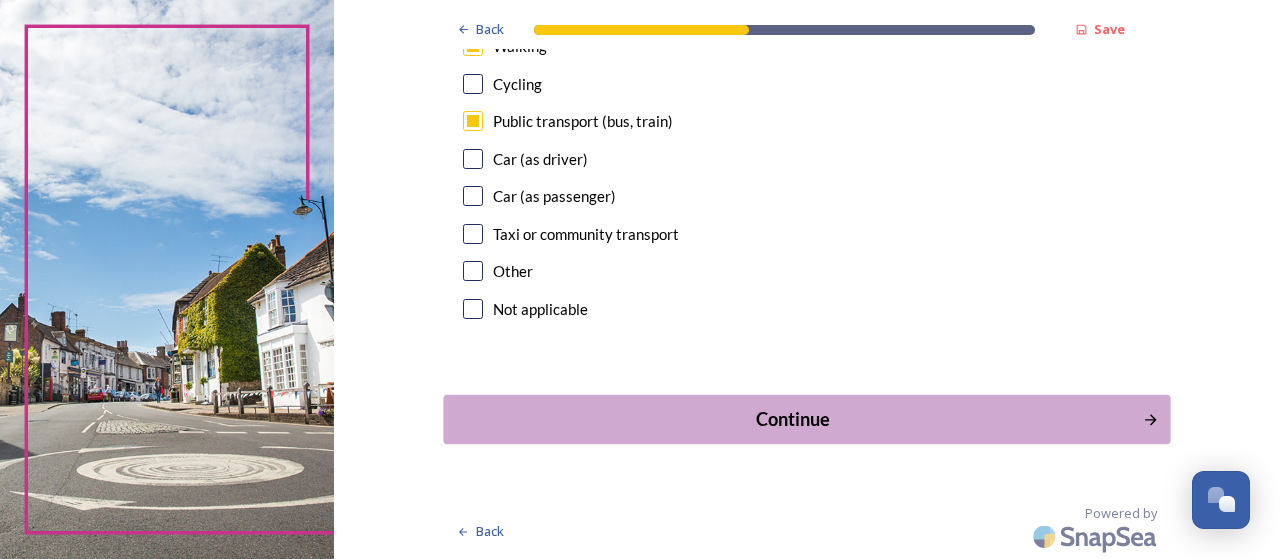 click on "Continue" at bounding box center [793, 419] 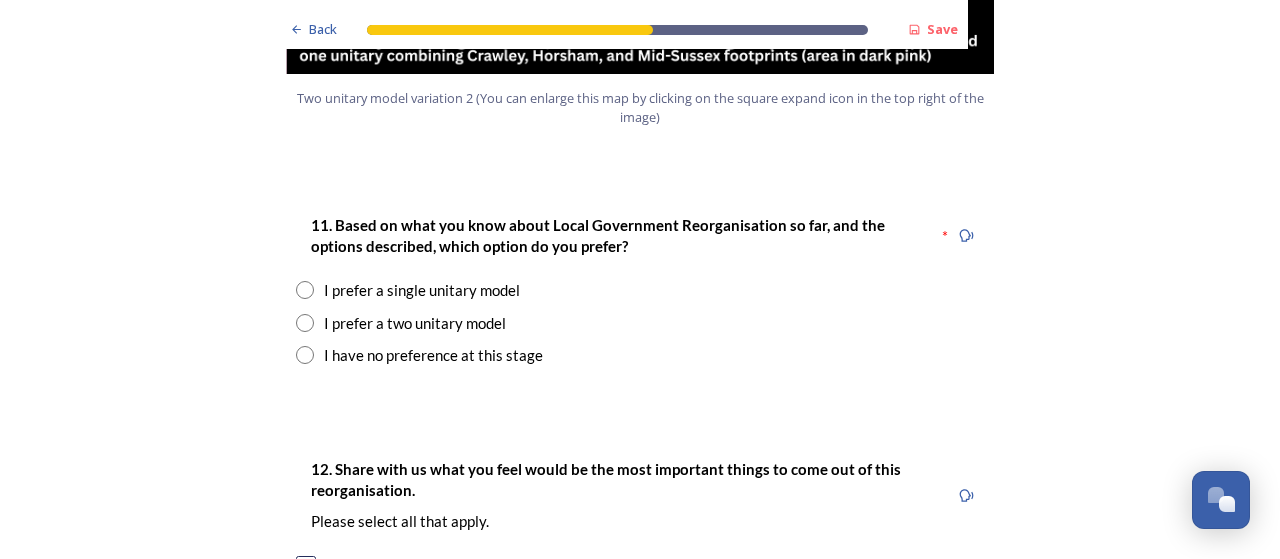 scroll, scrollTop: 2600, scrollLeft: 0, axis: vertical 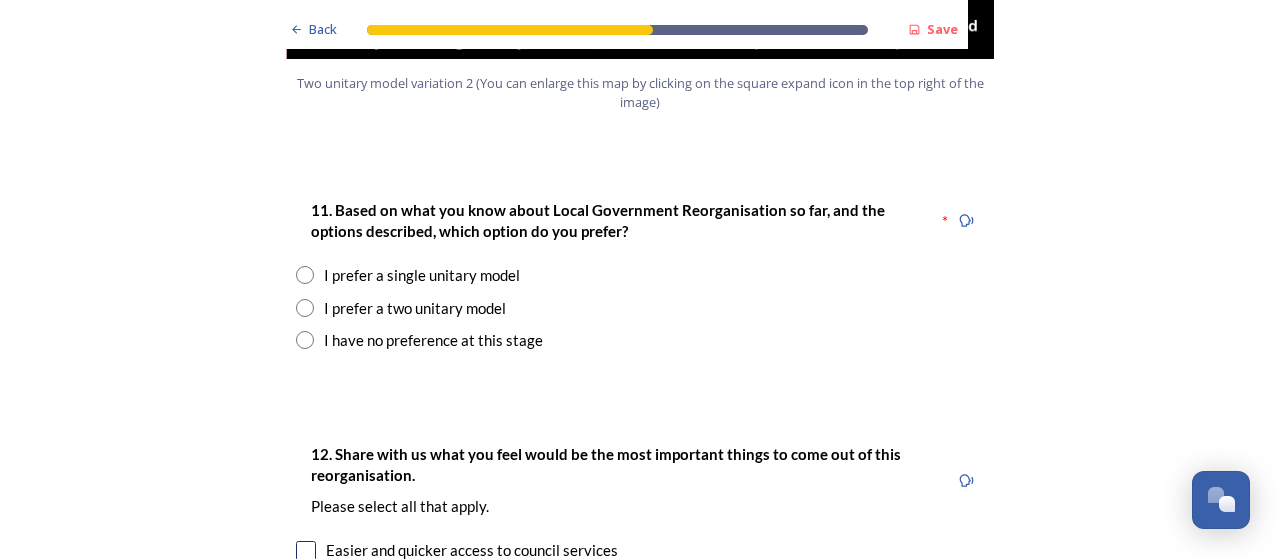 click at bounding box center [305, 340] 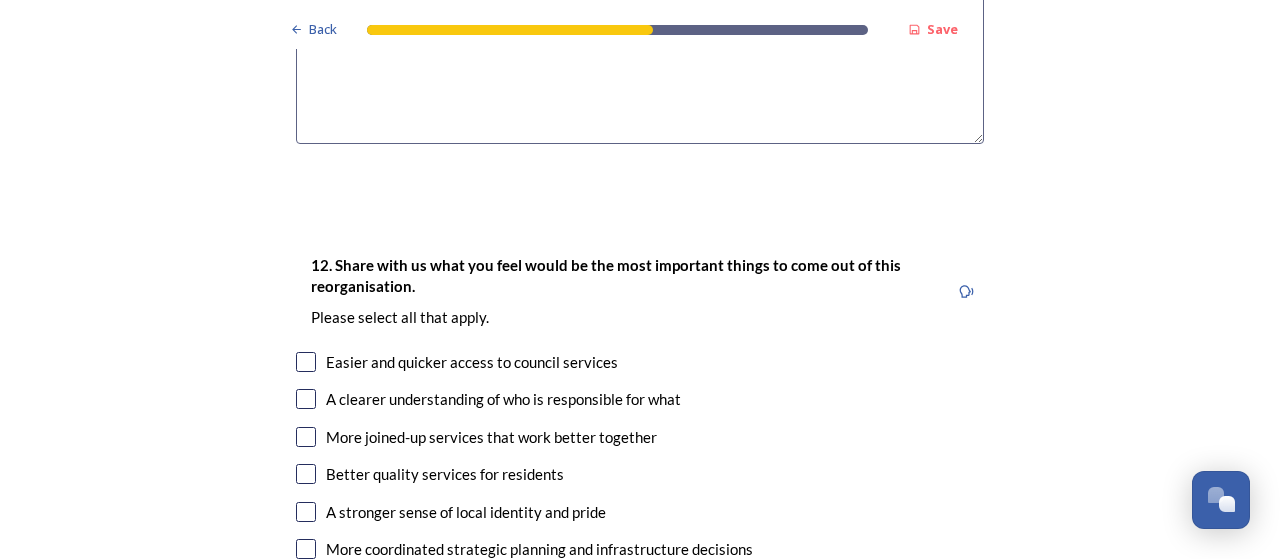 scroll, scrollTop: 3300, scrollLeft: 0, axis: vertical 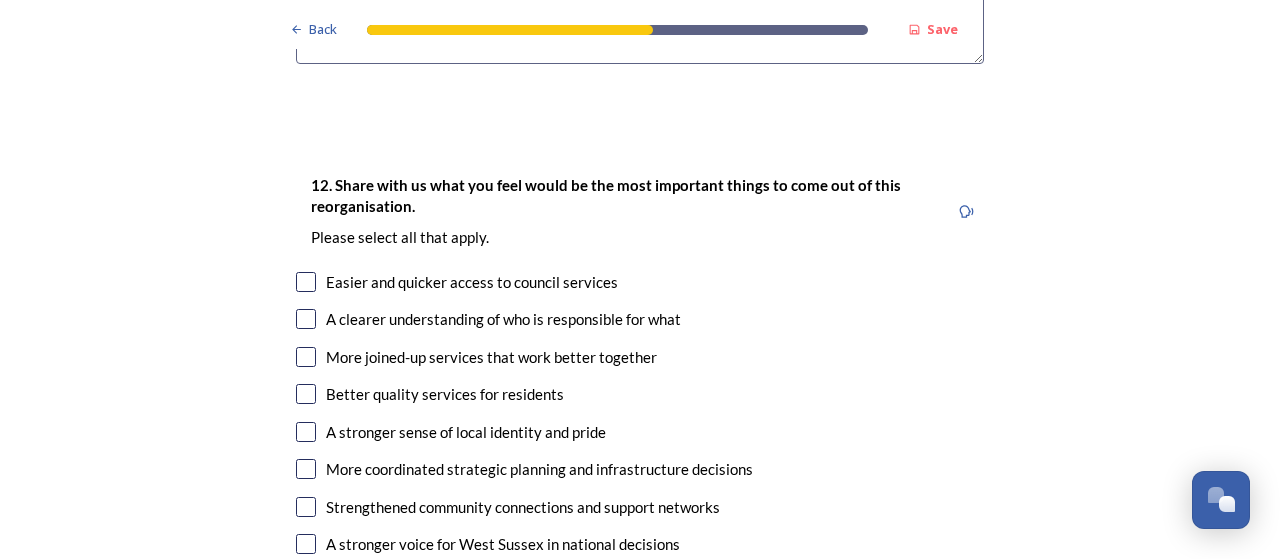 click at bounding box center (306, 282) 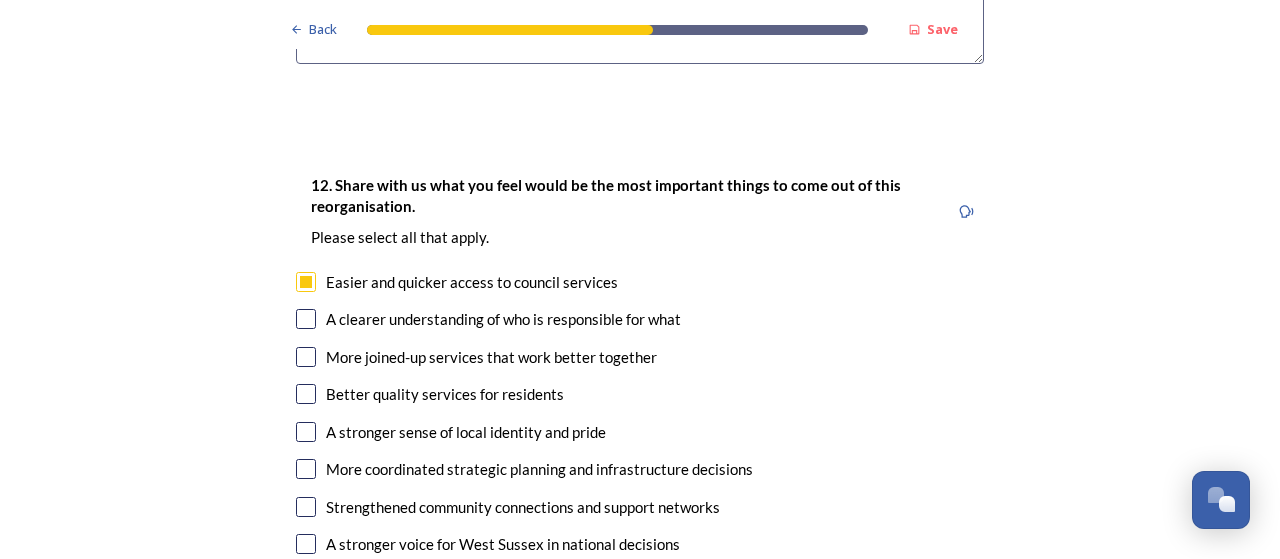 click at bounding box center (306, 319) 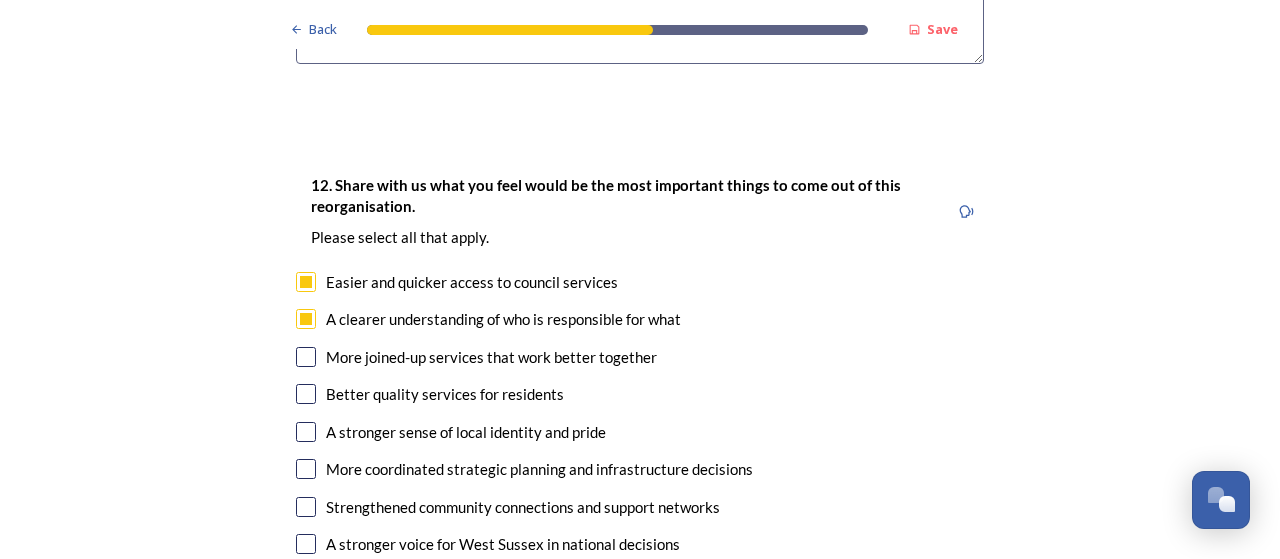 click at bounding box center [306, 357] 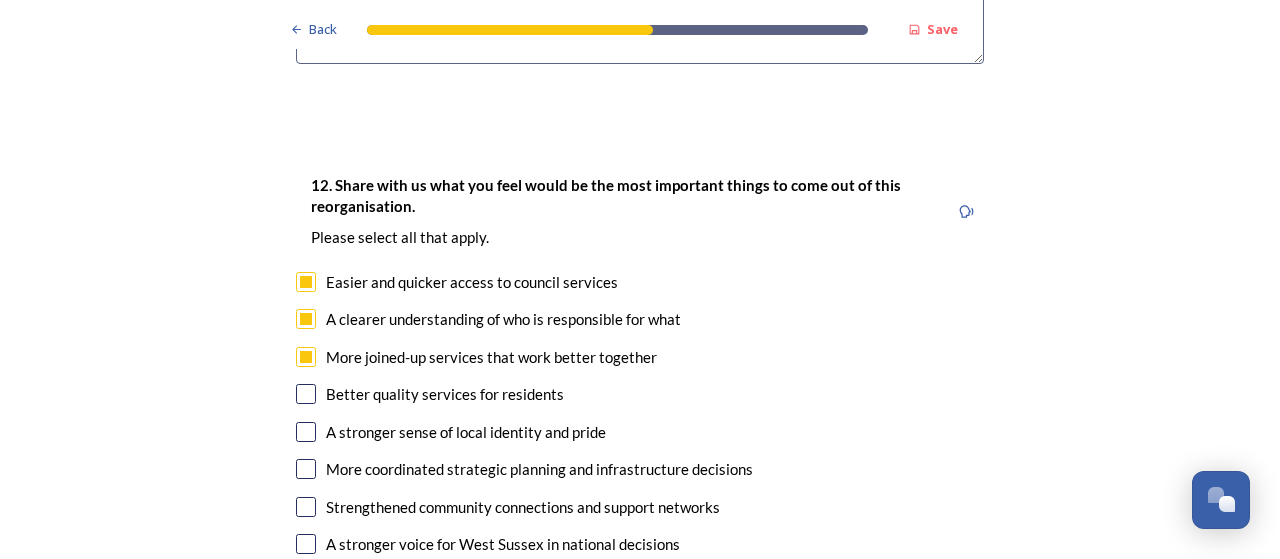 click at bounding box center [306, 394] 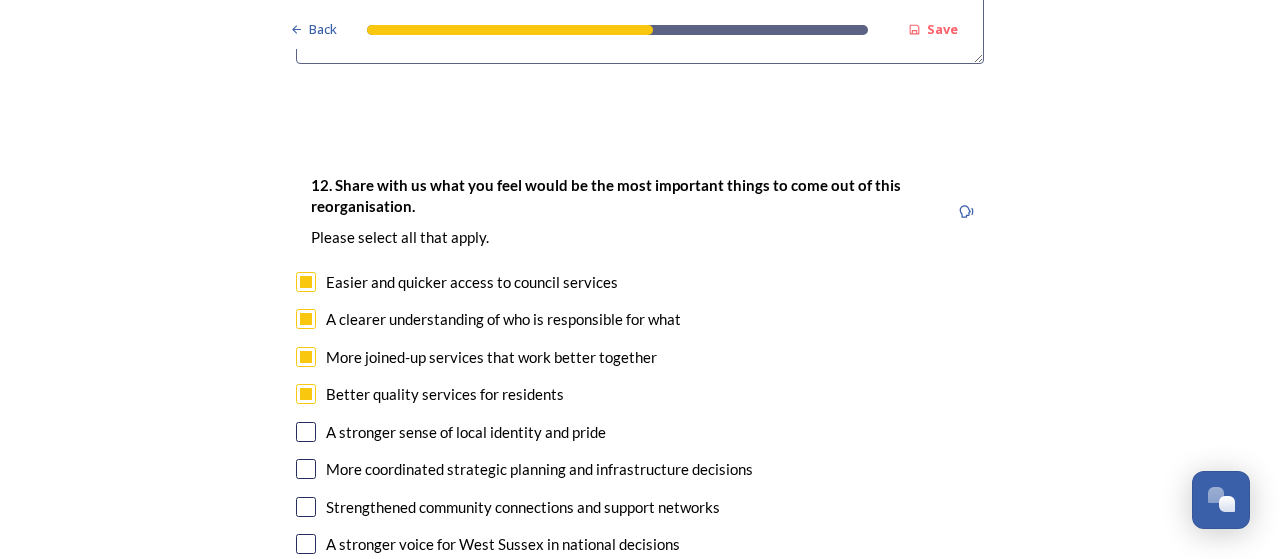 scroll, scrollTop: 3400, scrollLeft: 0, axis: vertical 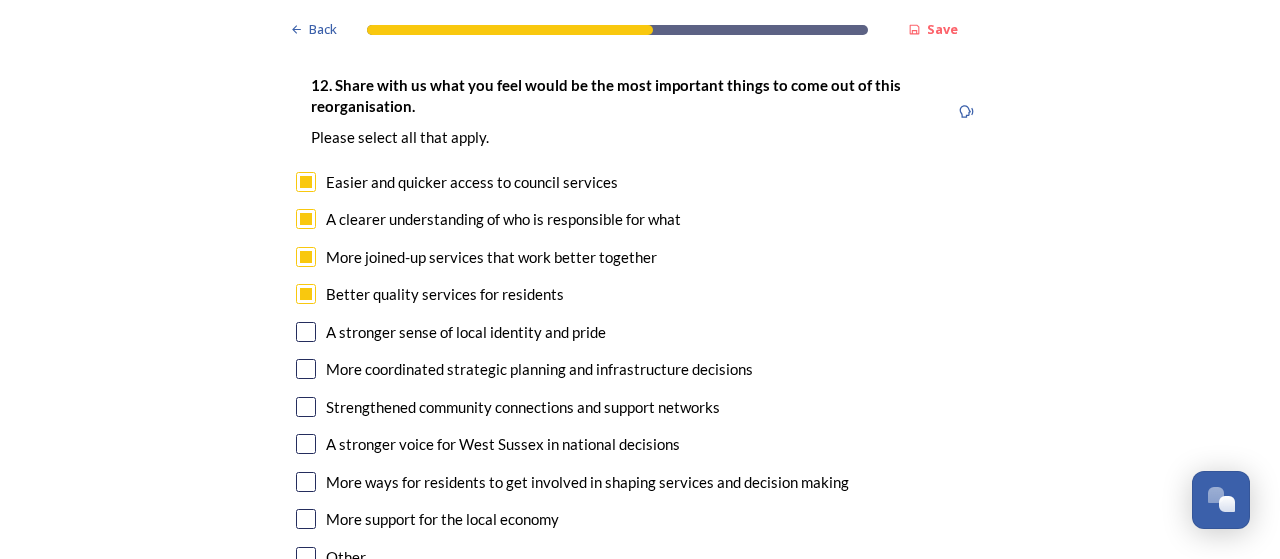 click at bounding box center [306, 369] 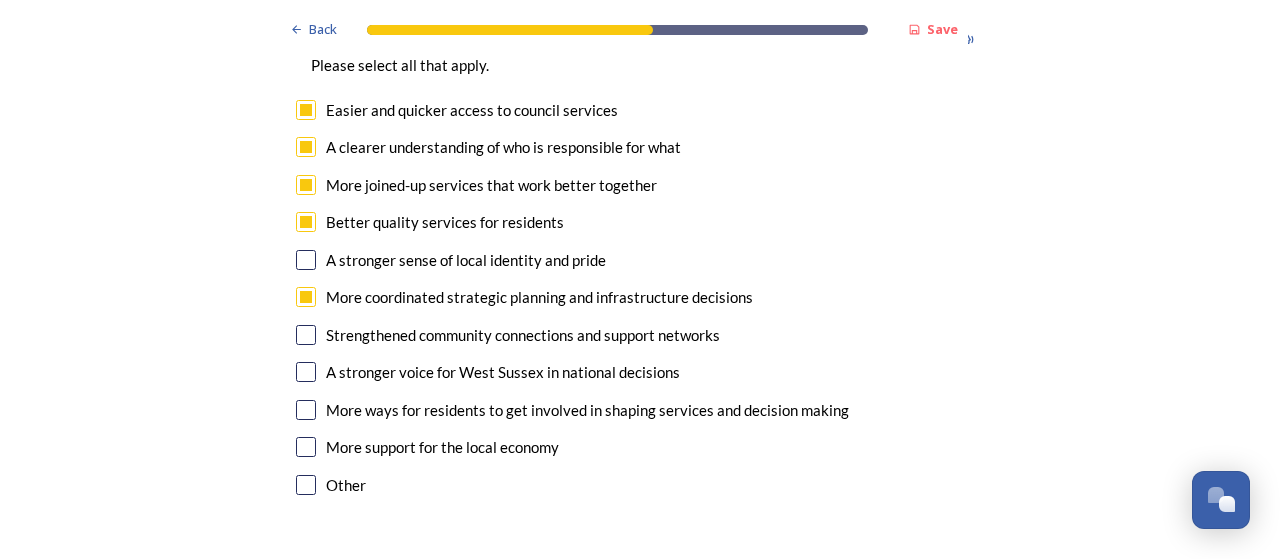 scroll, scrollTop: 3500, scrollLeft: 0, axis: vertical 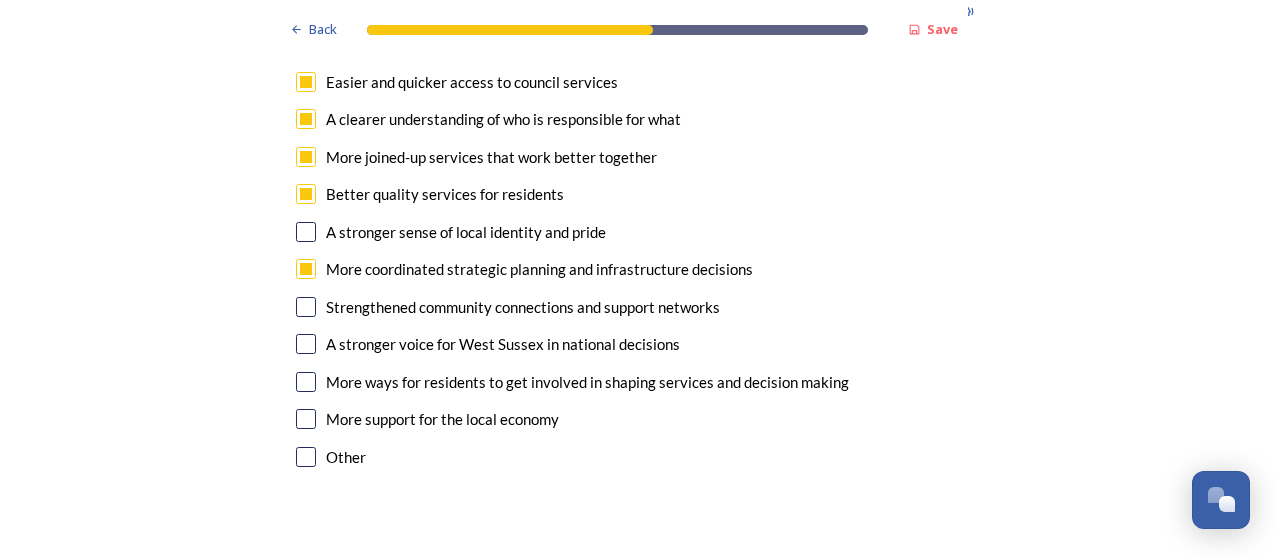 click at bounding box center [306, 344] 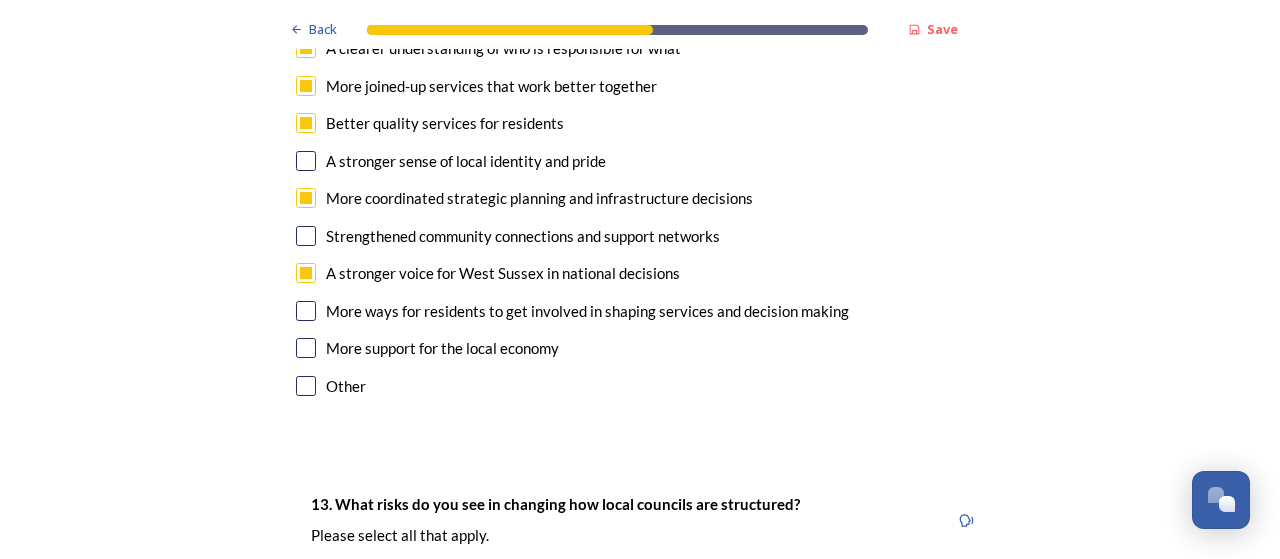 scroll, scrollTop: 3600, scrollLeft: 0, axis: vertical 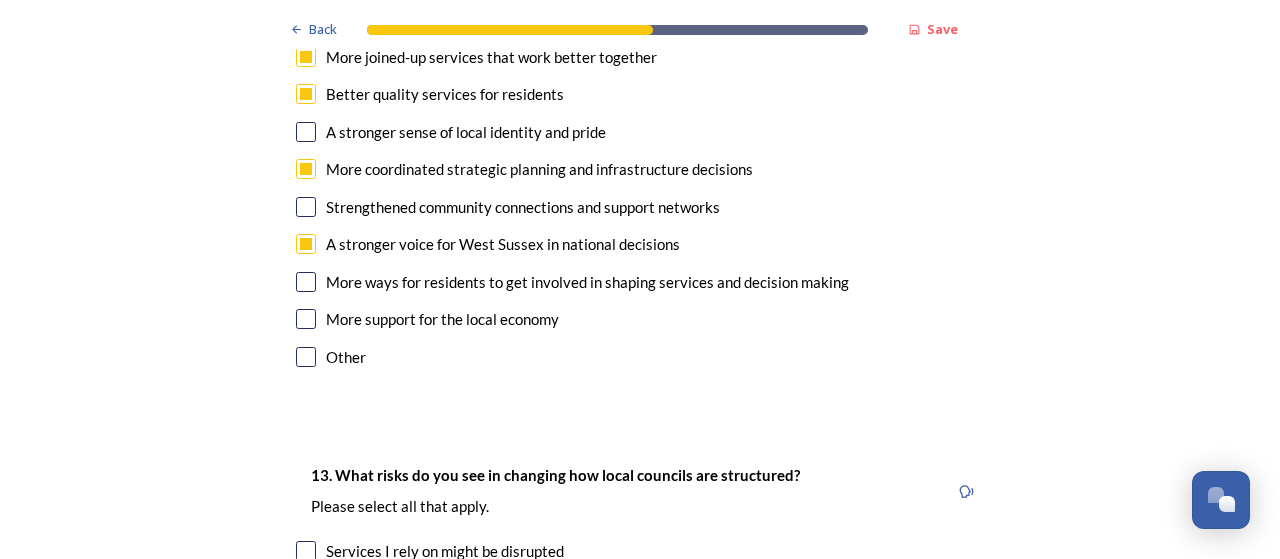 click at bounding box center (306, 319) 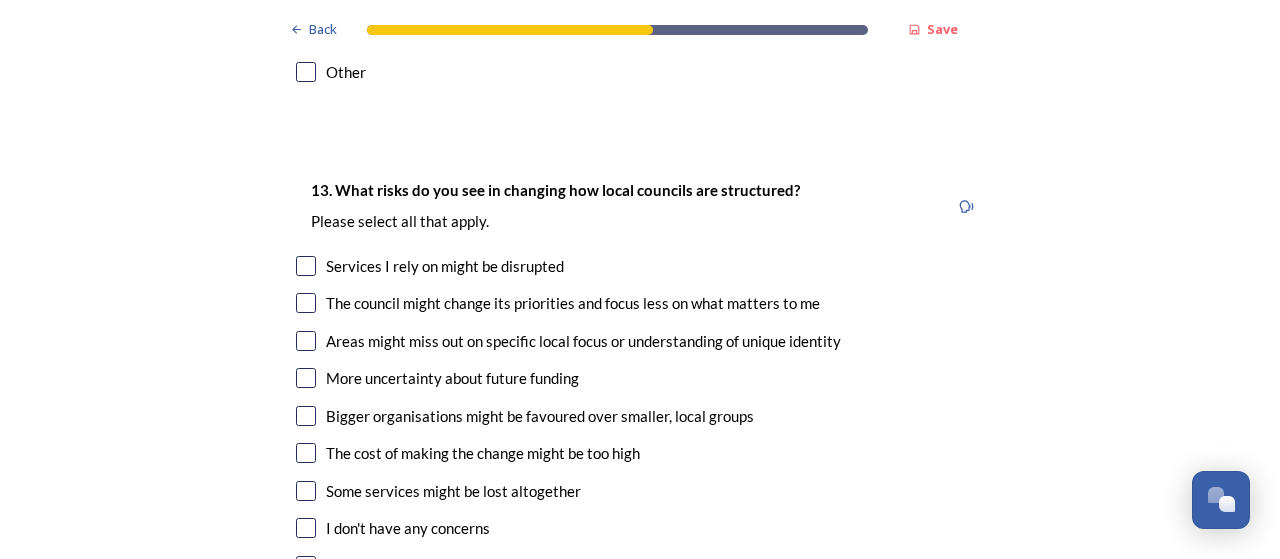 scroll, scrollTop: 3900, scrollLeft: 0, axis: vertical 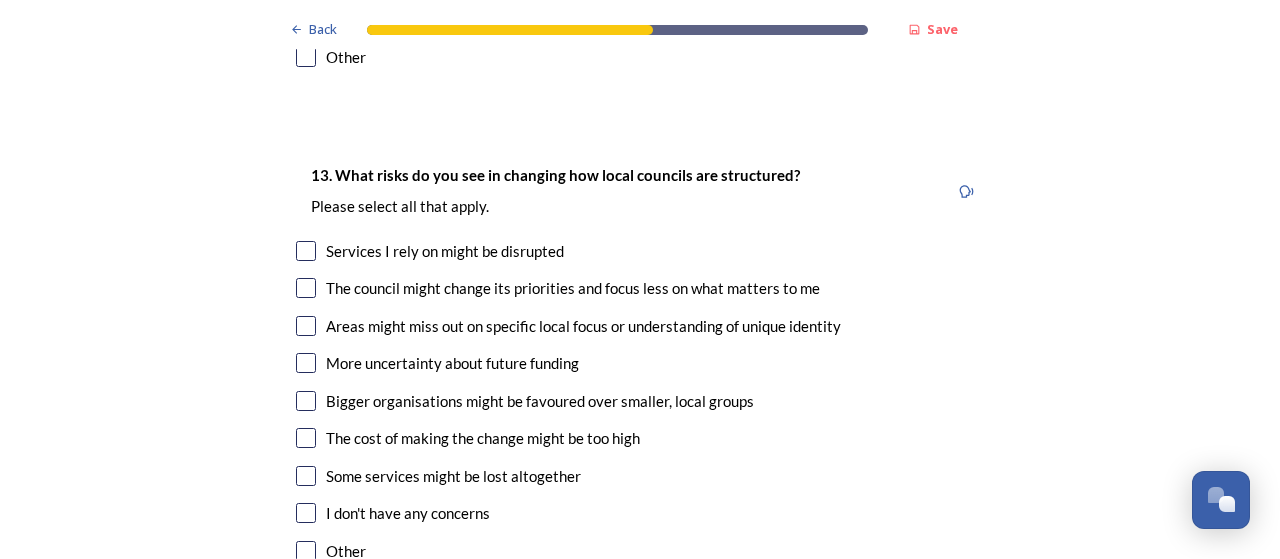 click on "Services I rely on might be disrupted" at bounding box center [640, 251] 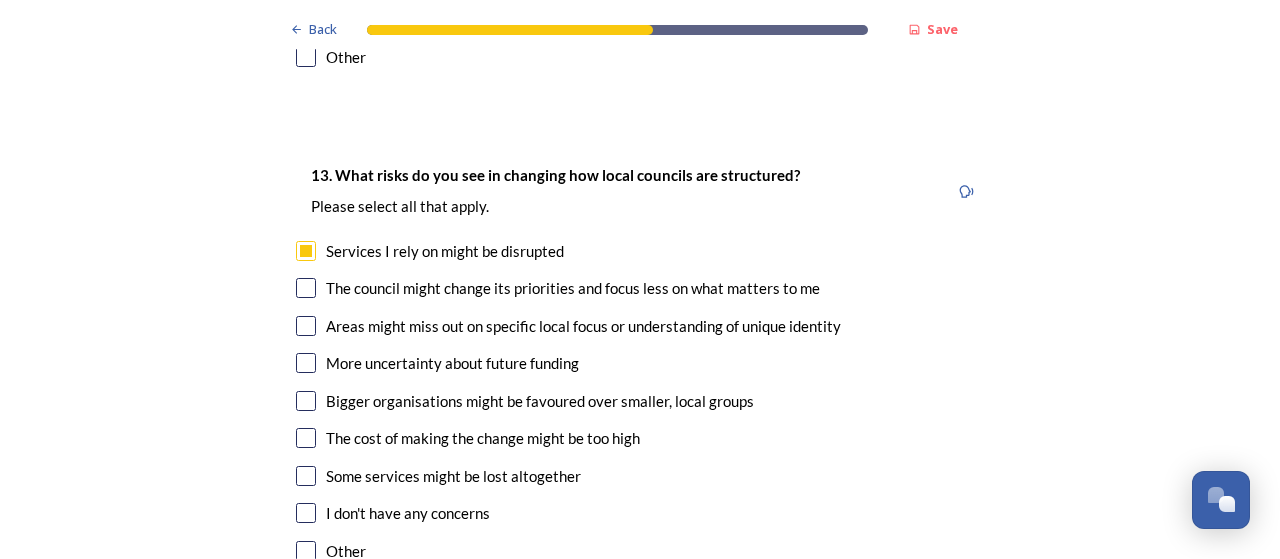 click at bounding box center (306, 288) 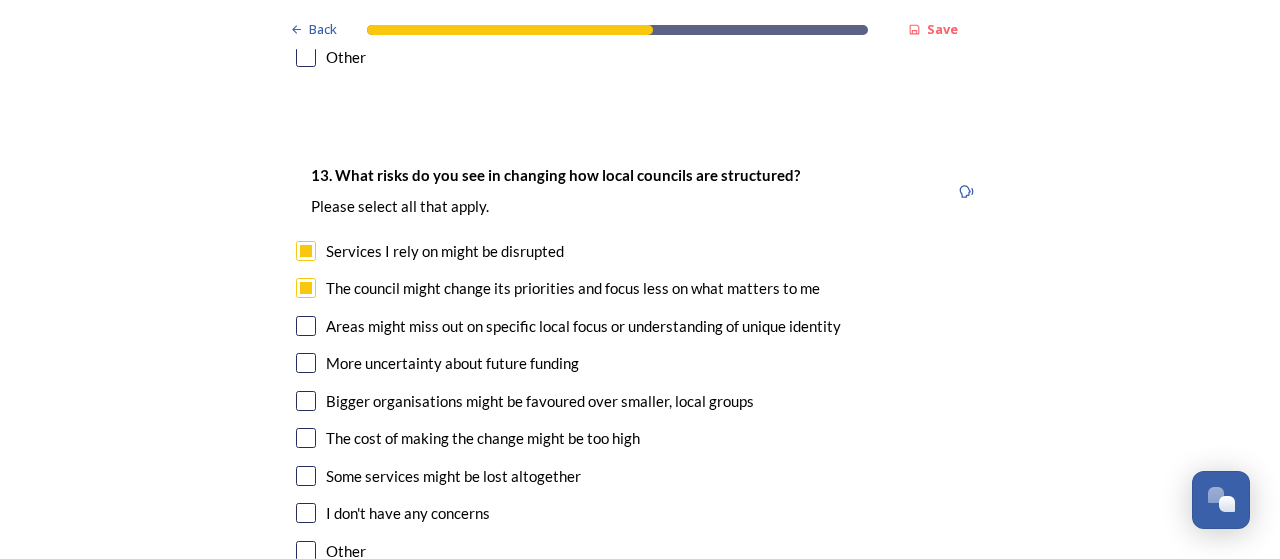click at bounding box center [306, 326] 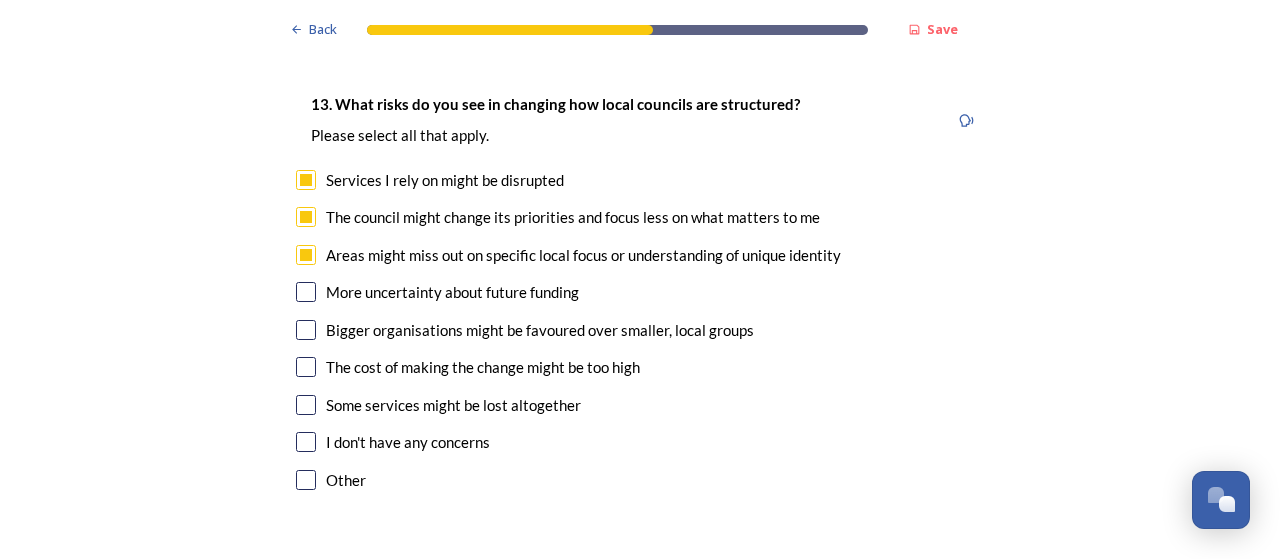 scroll, scrollTop: 4000, scrollLeft: 0, axis: vertical 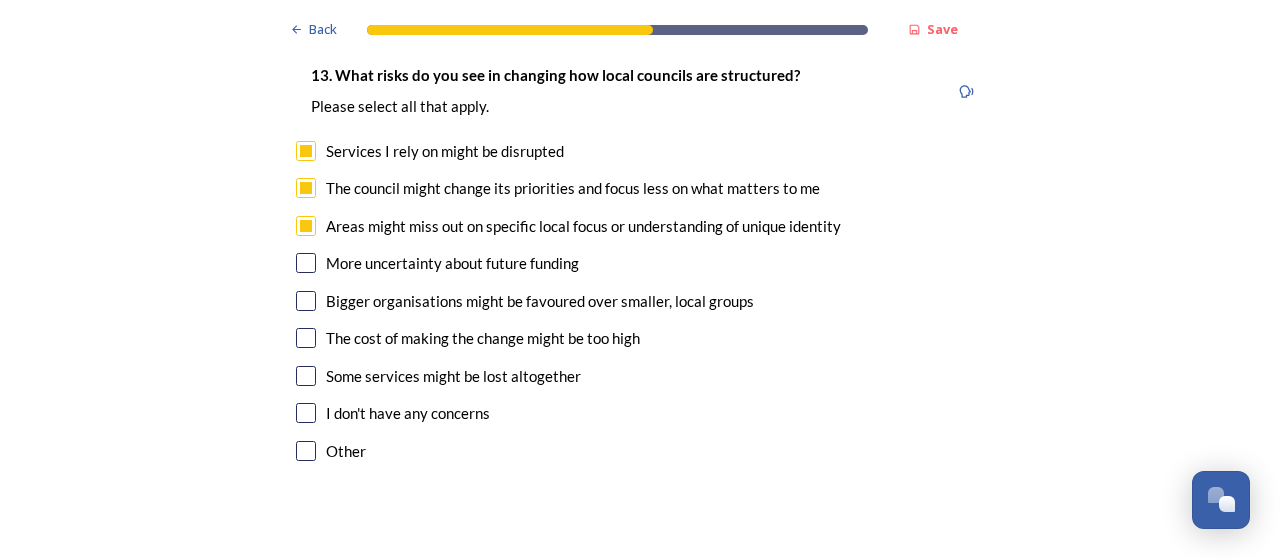 click at bounding box center (306, 301) 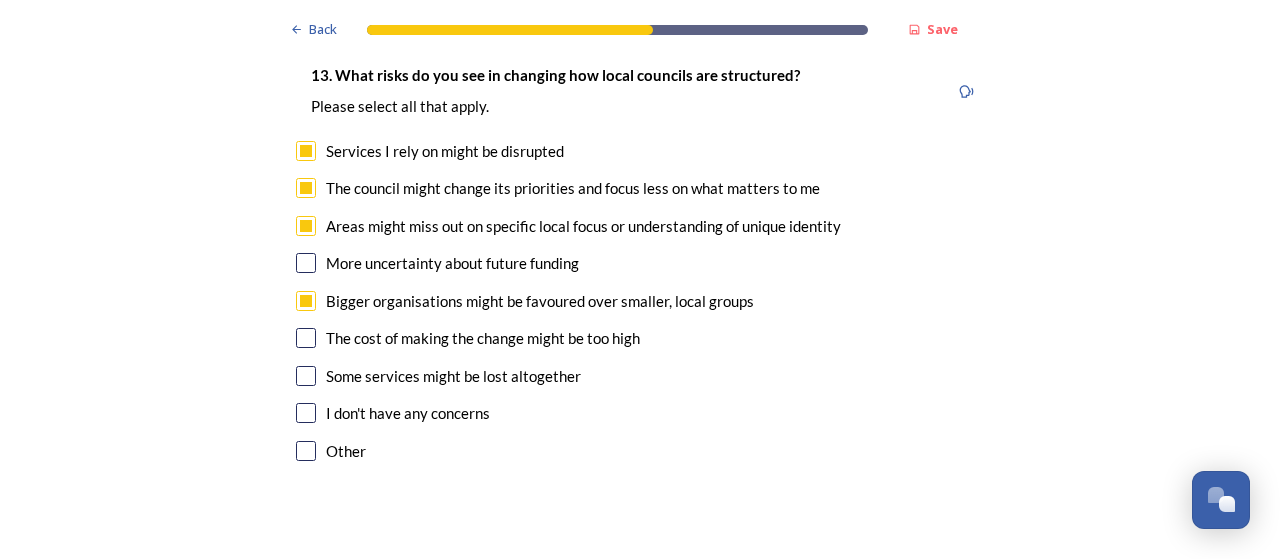 click at bounding box center [306, 338] 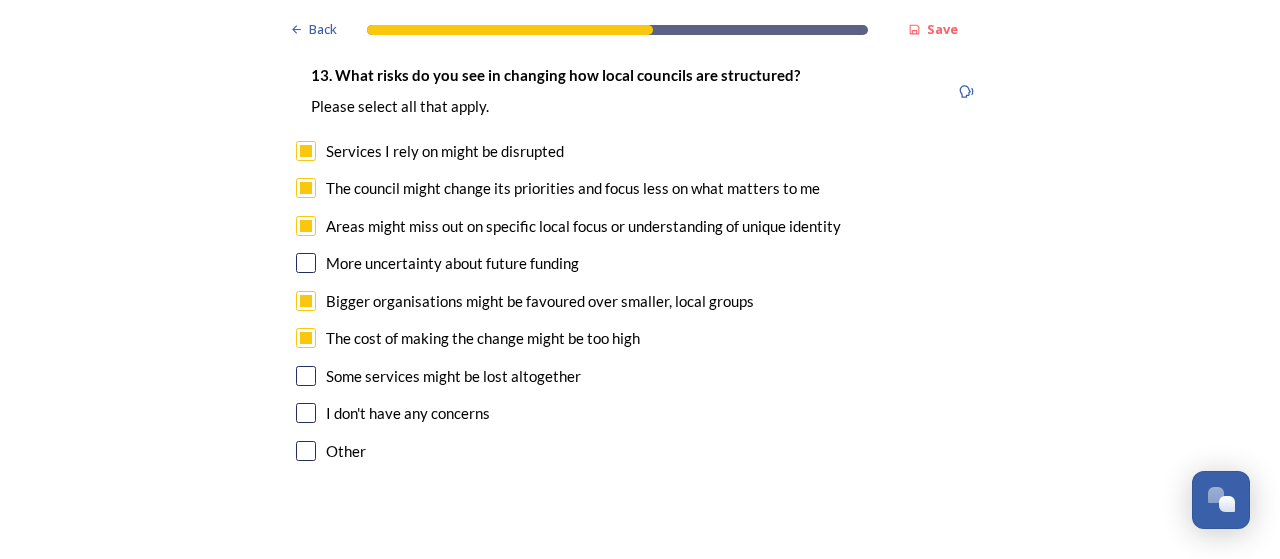 click at bounding box center [306, 376] 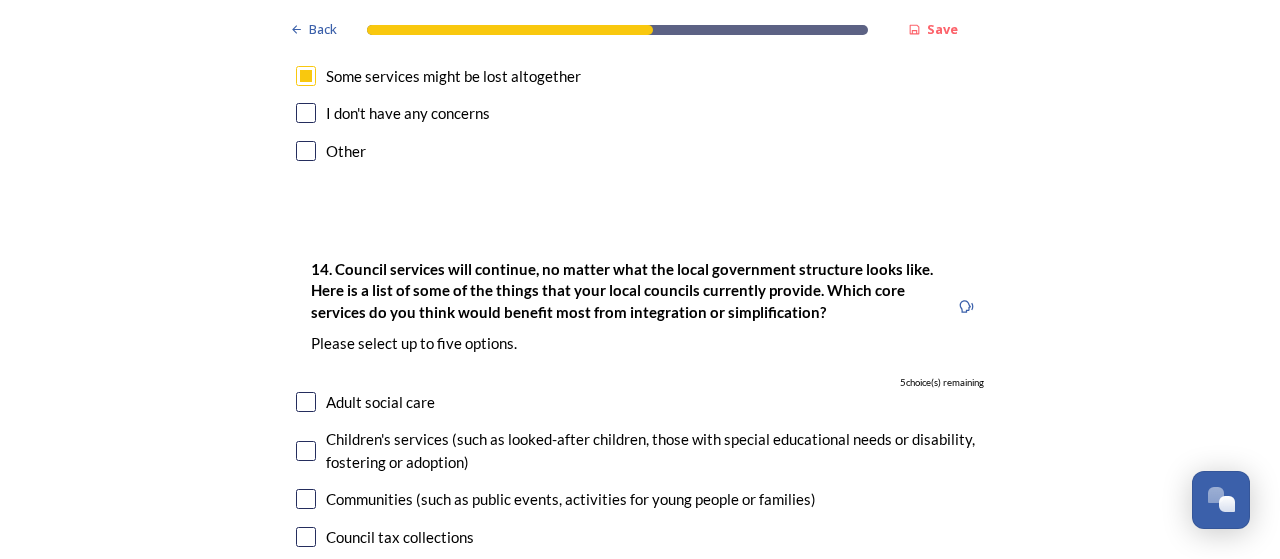 scroll, scrollTop: 4400, scrollLeft: 0, axis: vertical 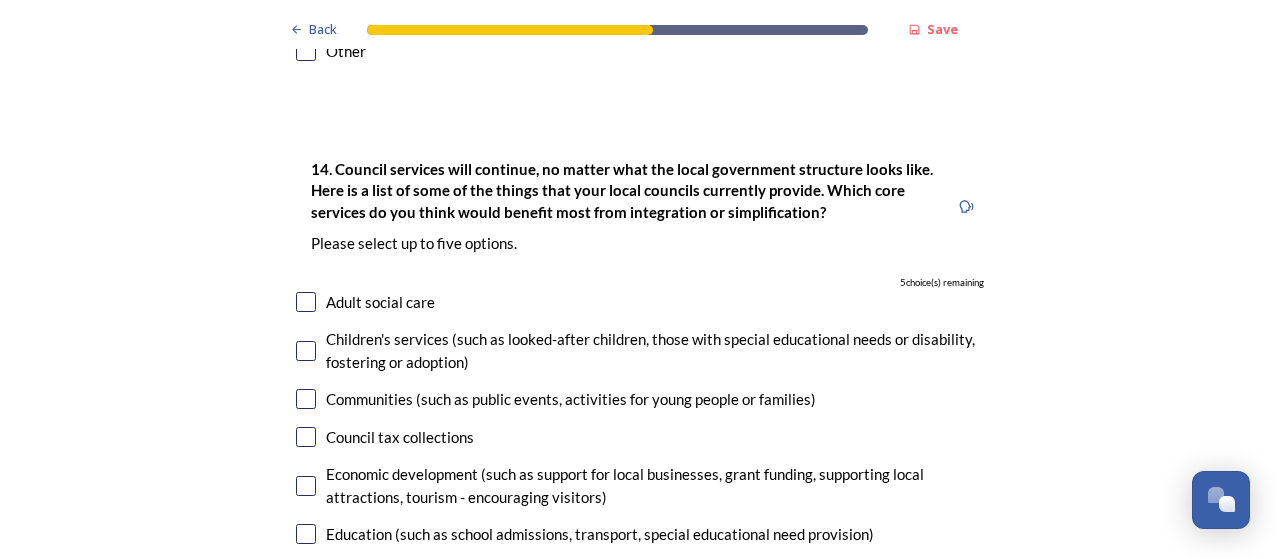 click at bounding box center [306, 302] 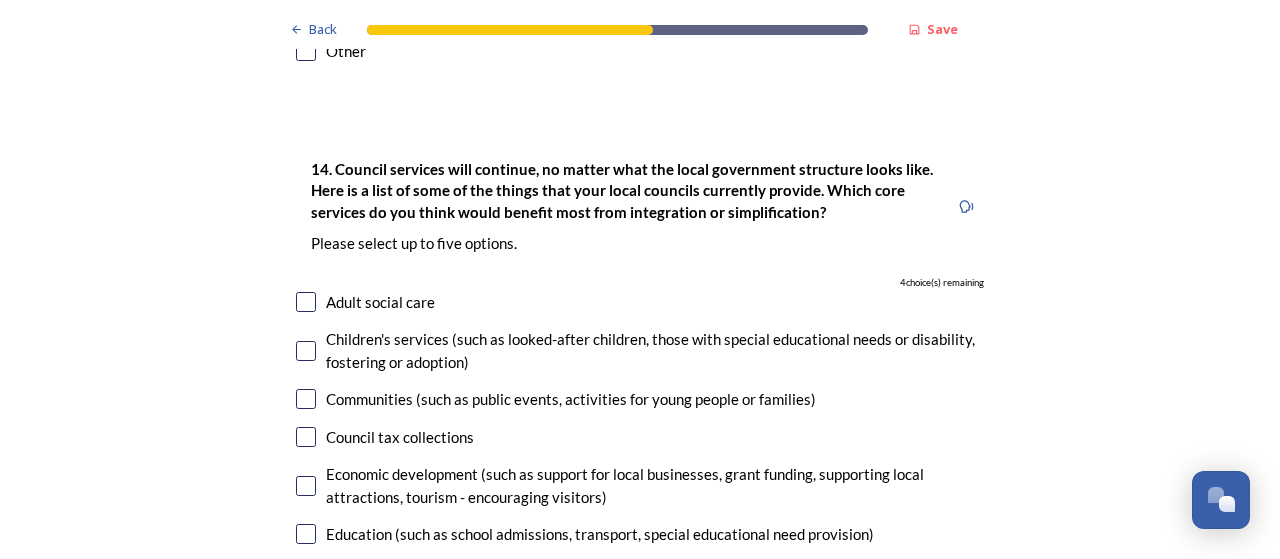 checkbox on "true" 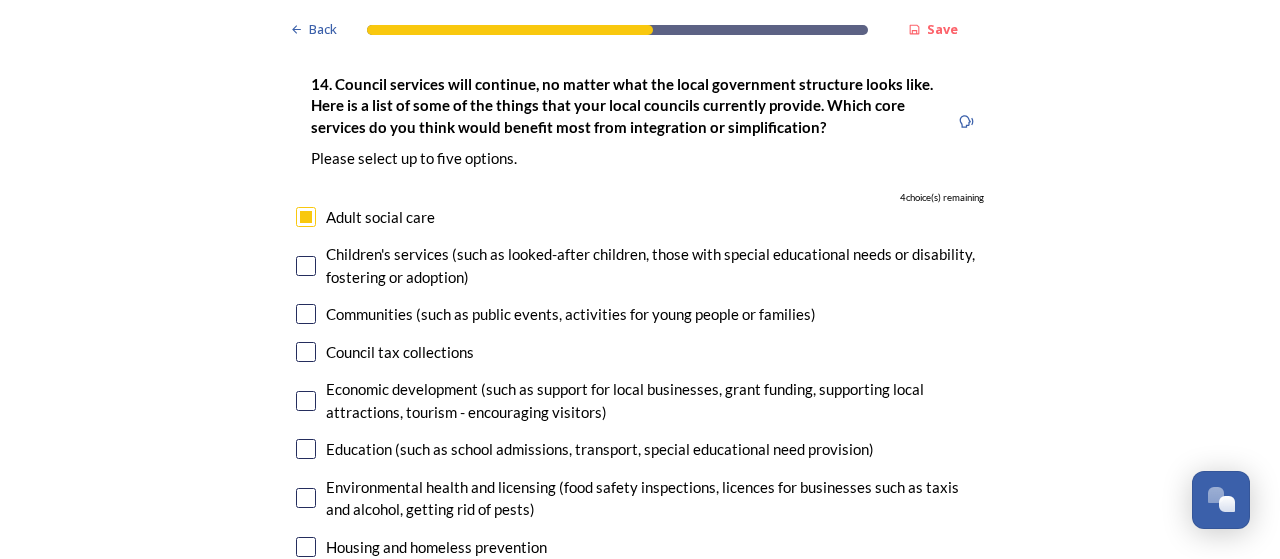 scroll, scrollTop: 4500, scrollLeft: 0, axis: vertical 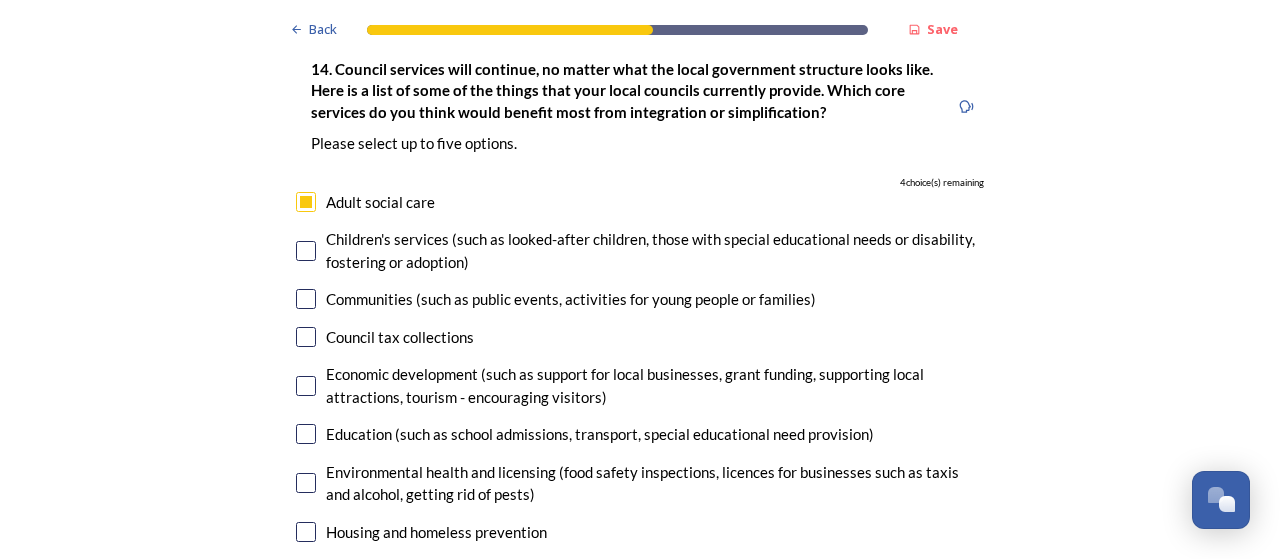 click at bounding box center (306, 299) 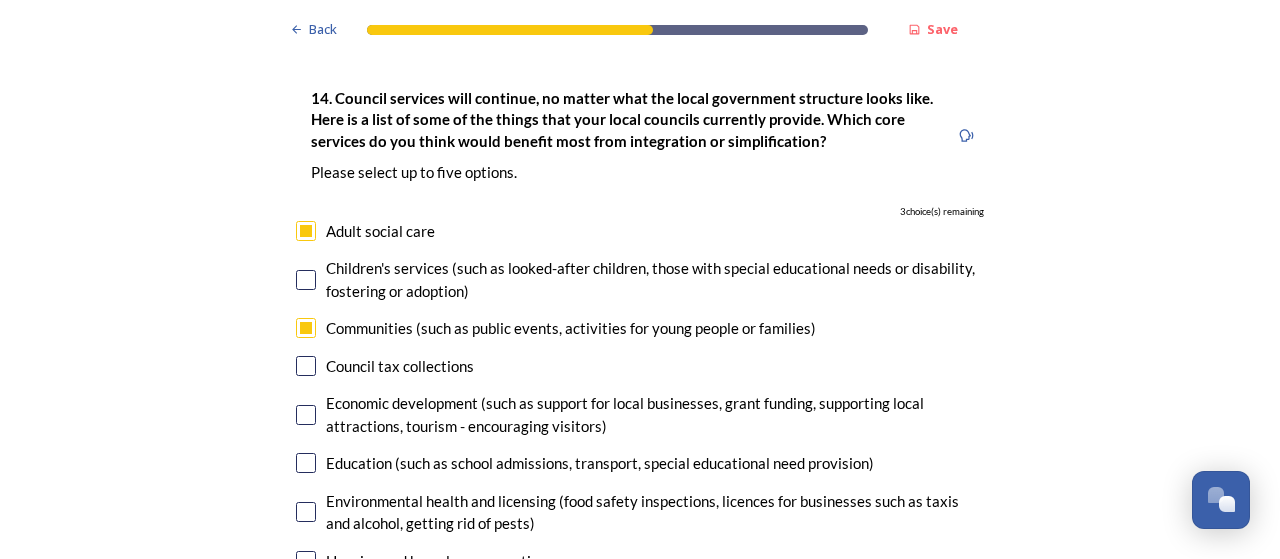 scroll, scrollTop: 4500, scrollLeft: 0, axis: vertical 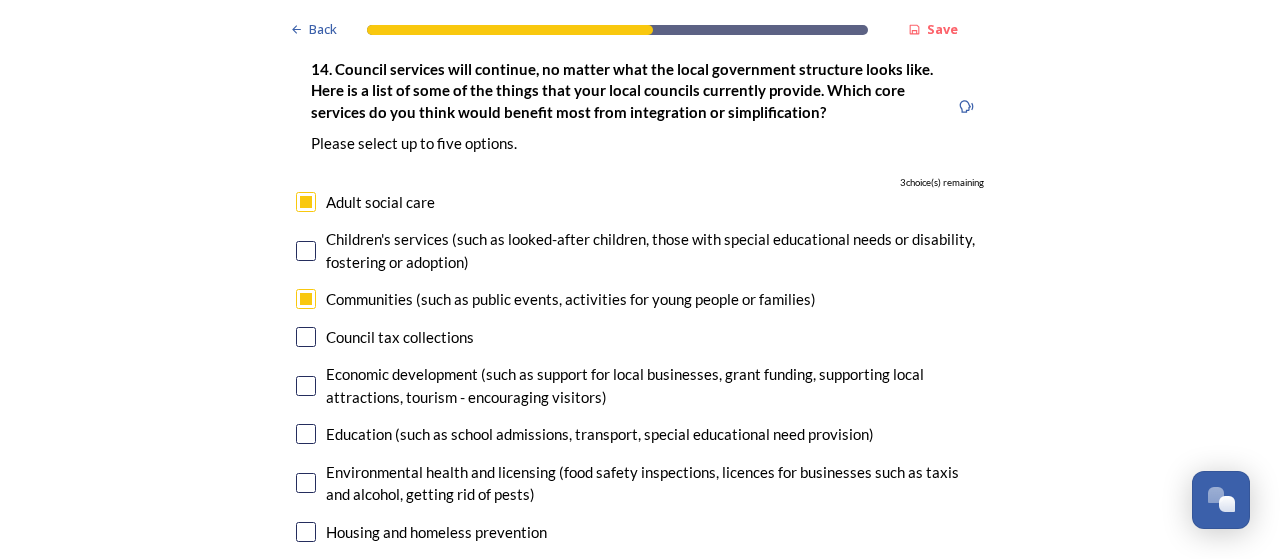 click at bounding box center (306, 386) 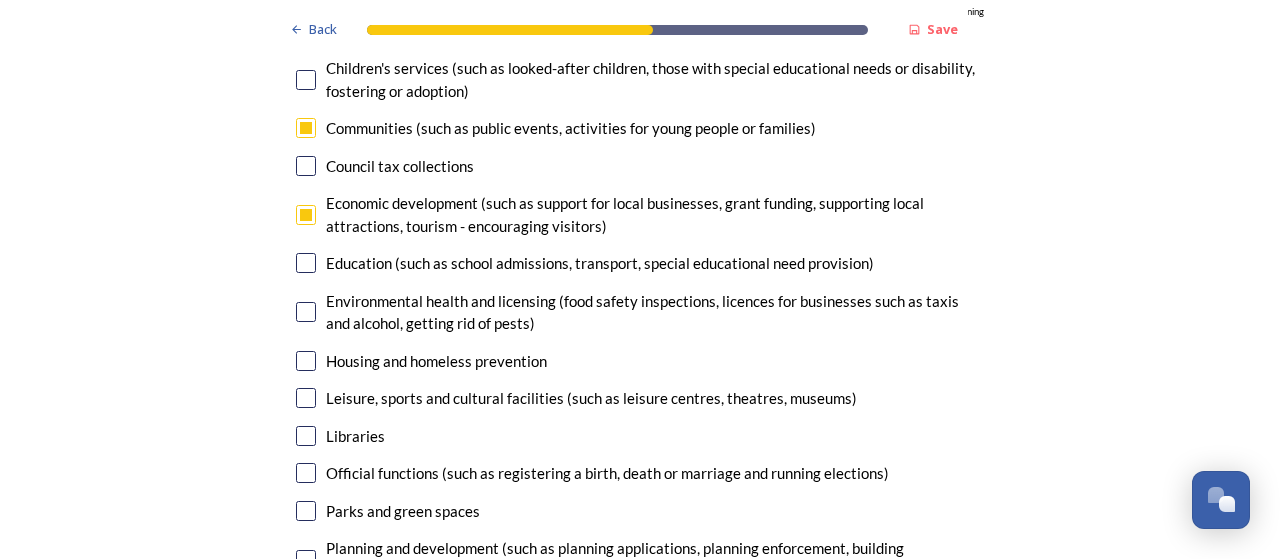 scroll, scrollTop: 4700, scrollLeft: 0, axis: vertical 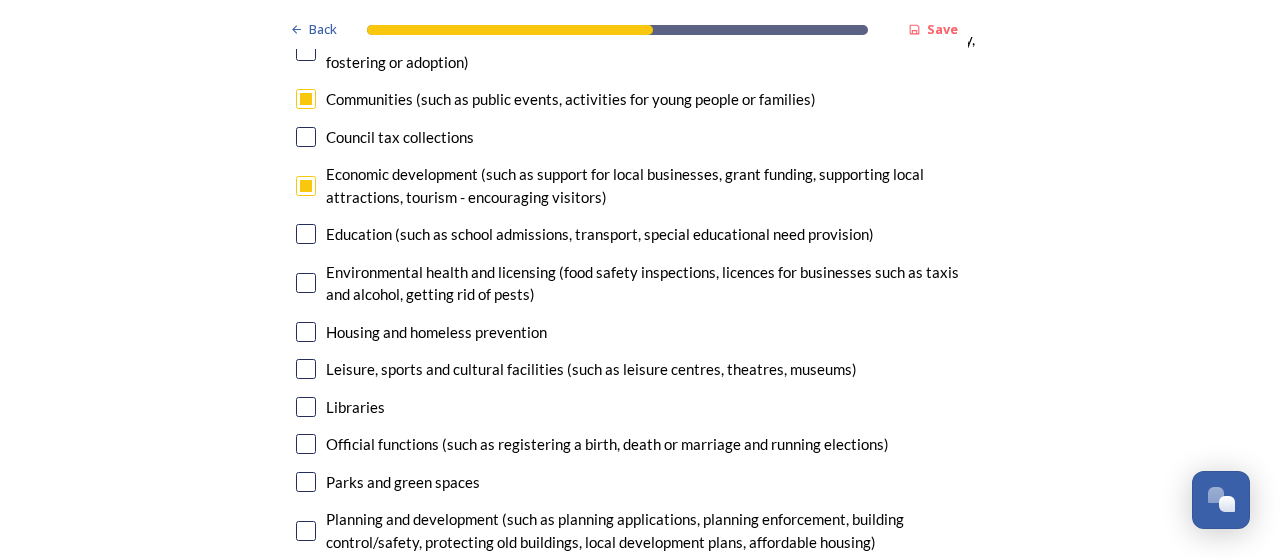 click on "Leisure, sports and cultural facilities (such as leisure centres, theatres, museums)" at bounding box center (640, 369) 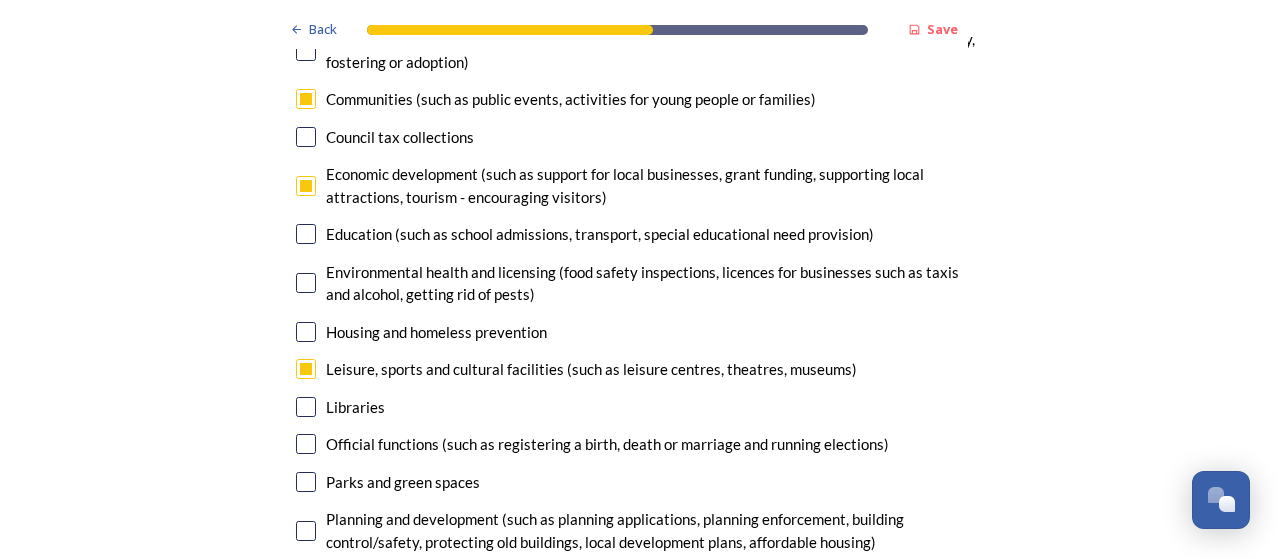 checkbox on "true" 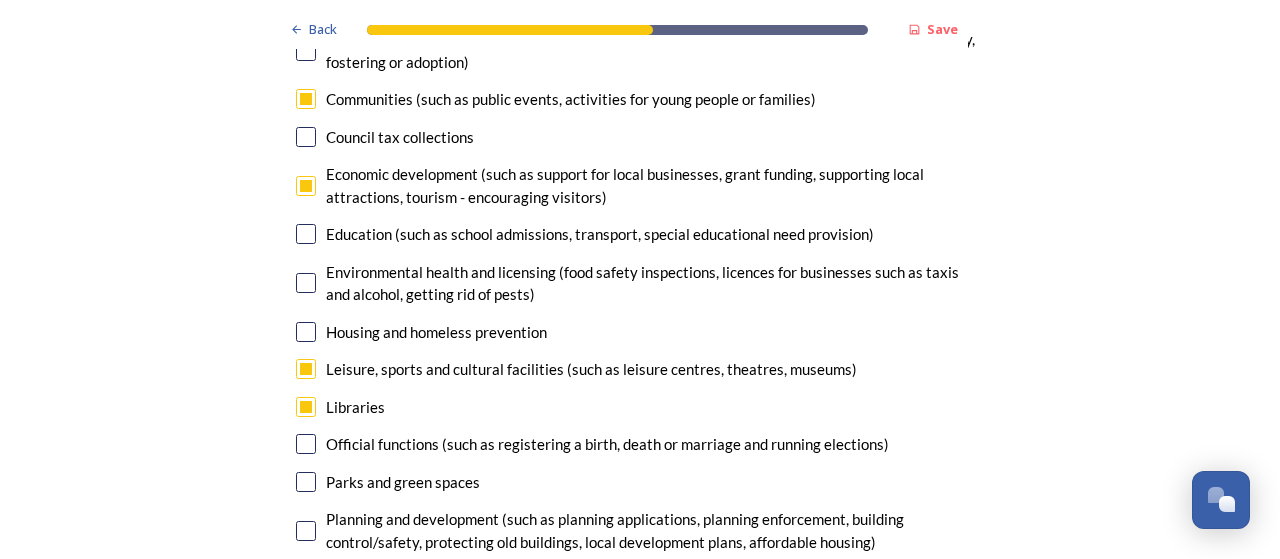 scroll, scrollTop: 4800, scrollLeft: 0, axis: vertical 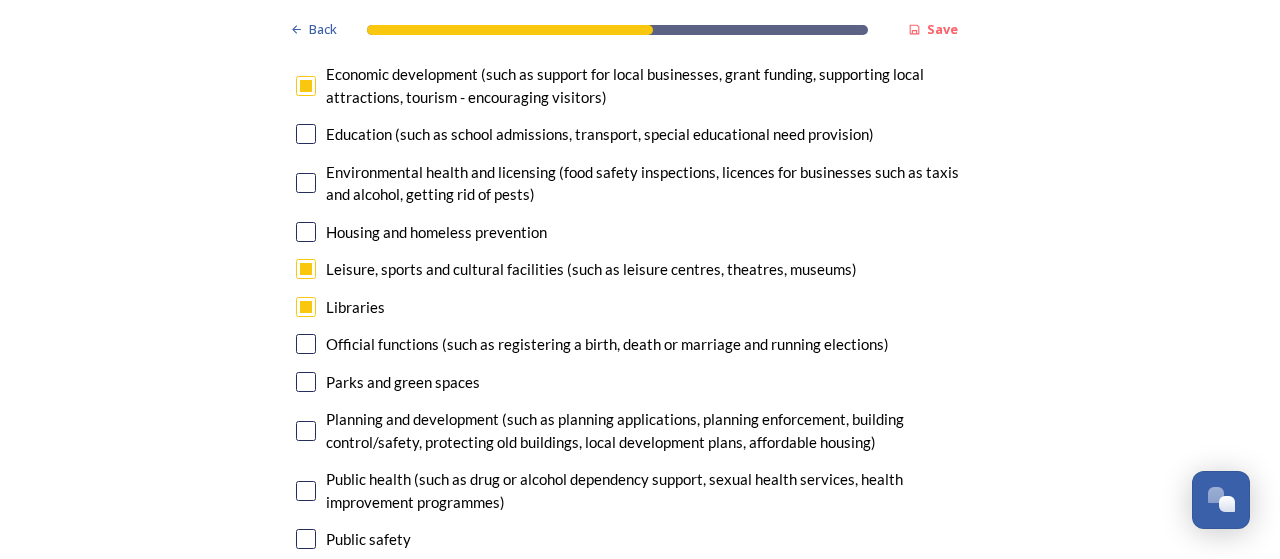 click at bounding box center (306, 382) 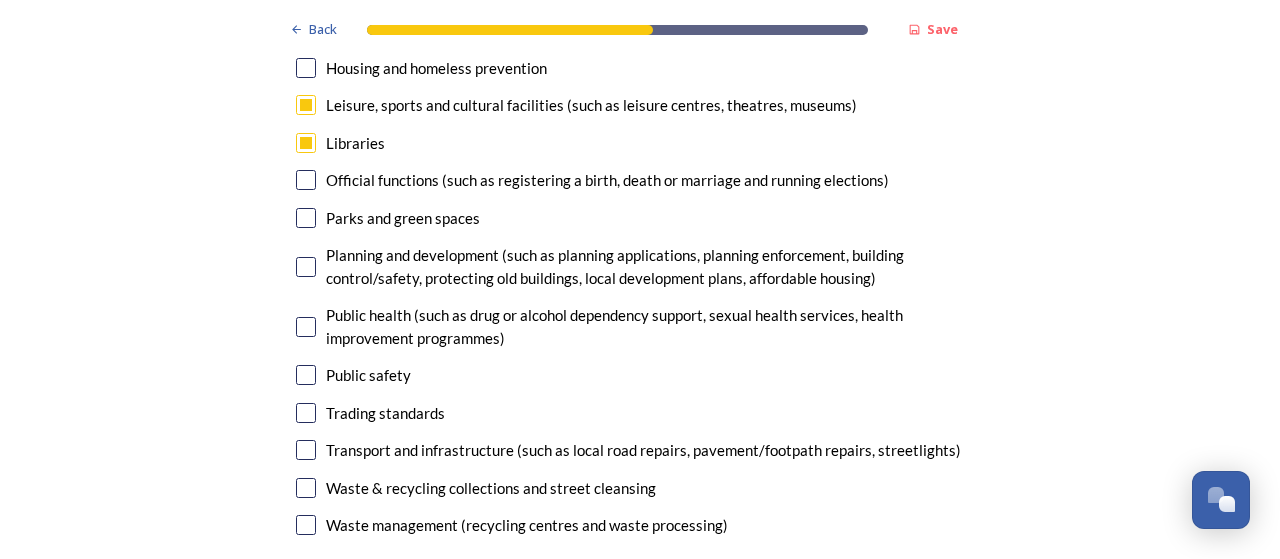 scroll, scrollTop: 5000, scrollLeft: 0, axis: vertical 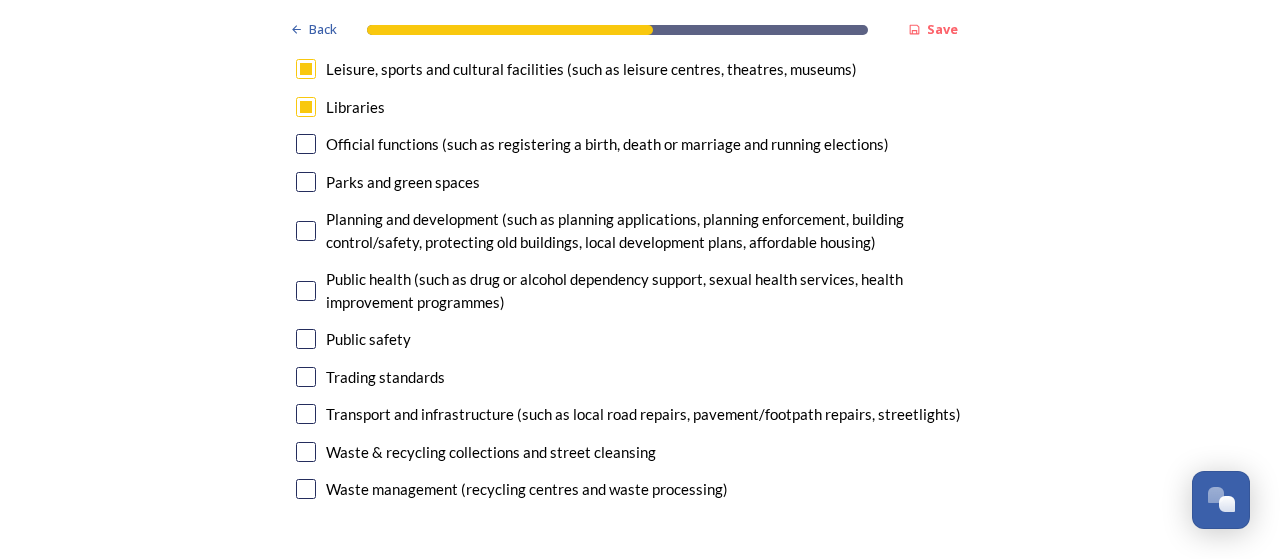 click at bounding box center [306, 339] 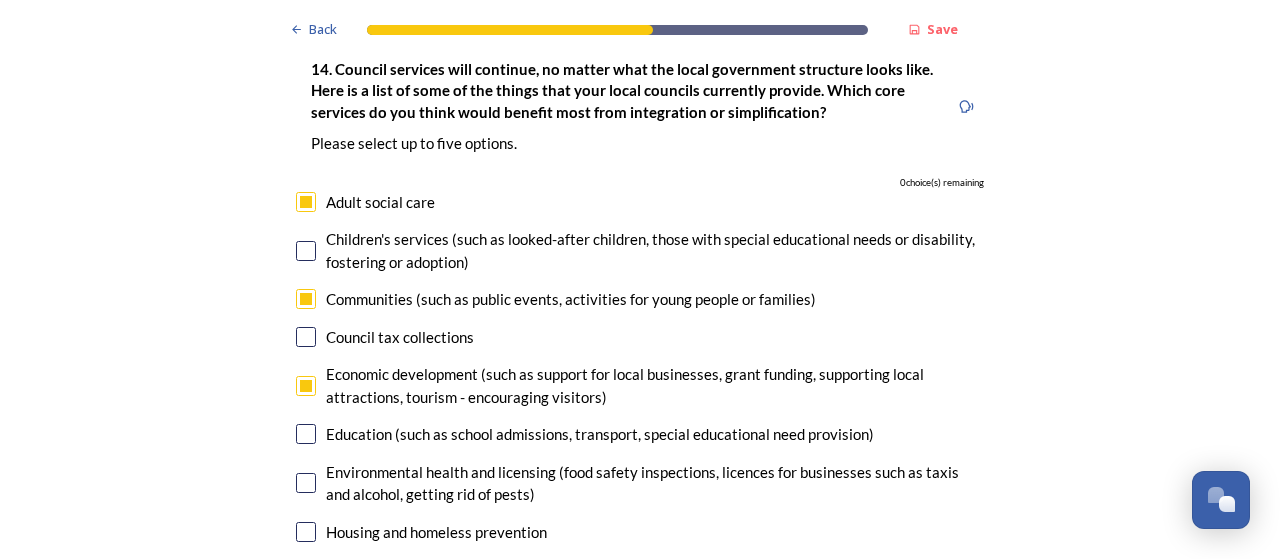 scroll, scrollTop: 4600, scrollLeft: 0, axis: vertical 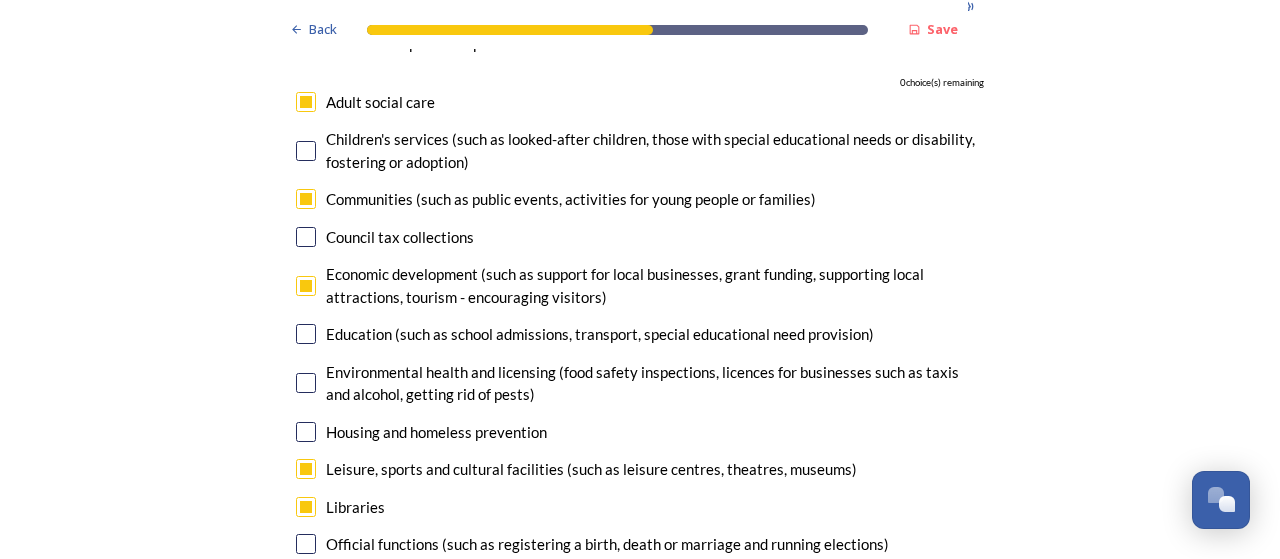 click at bounding box center [306, 507] 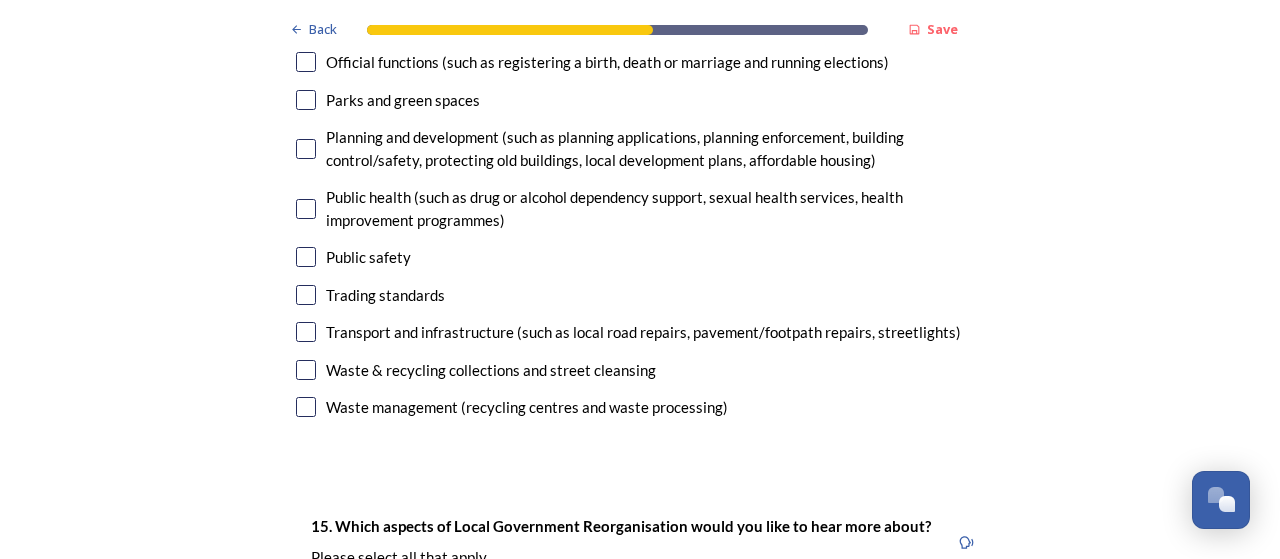 scroll, scrollTop: 5100, scrollLeft: 0, axis: vertical 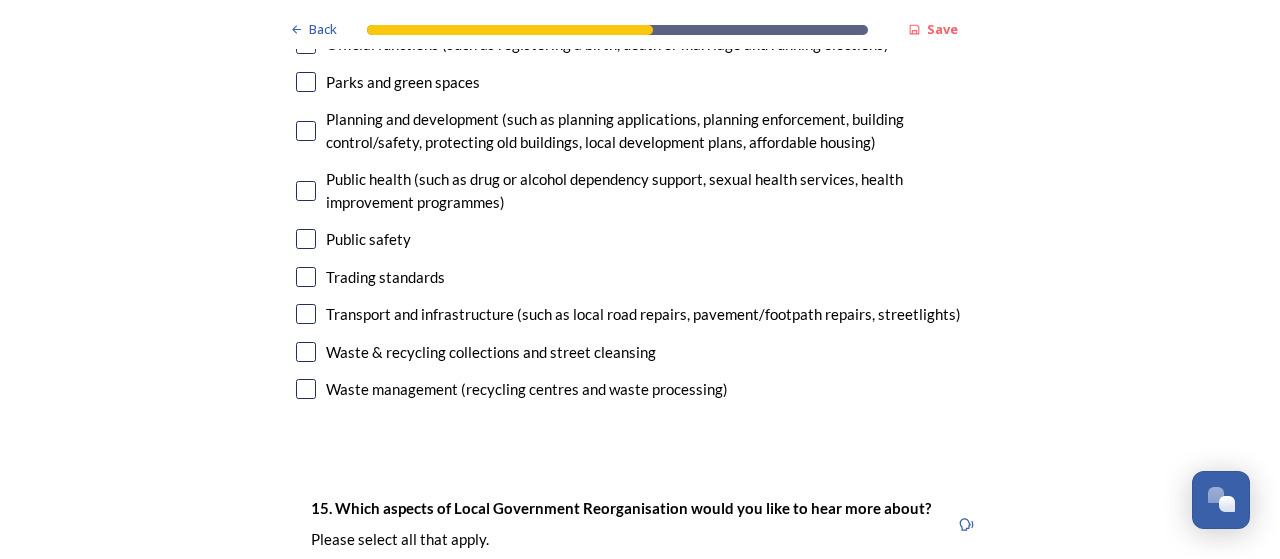 click at bounding box center [306, 239] 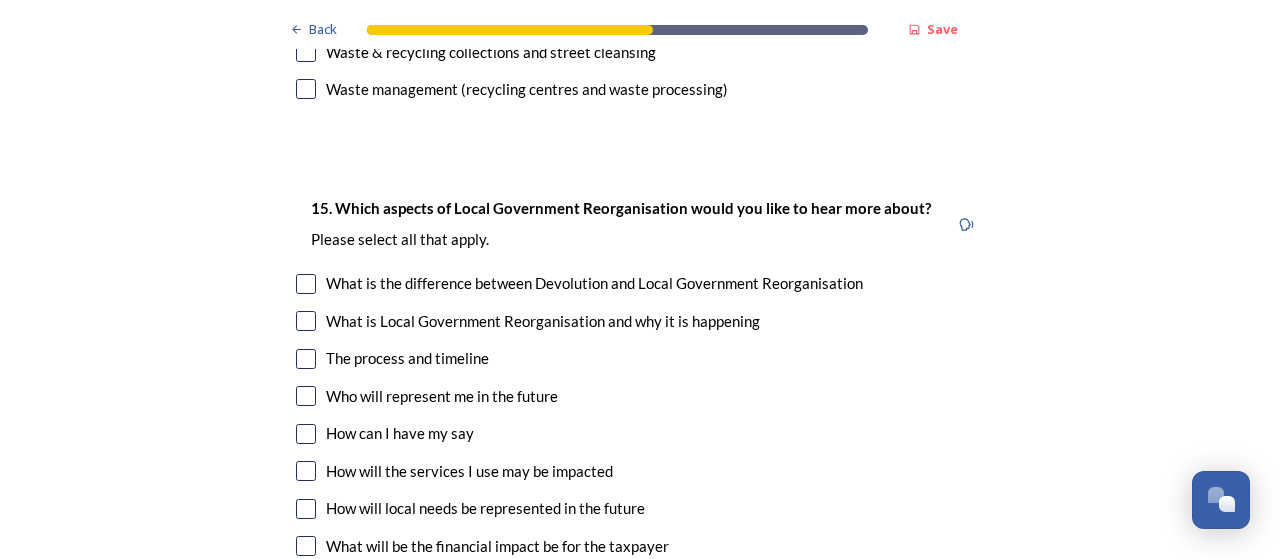 scroll, scrollTop: 5500, scrollLeft: 0, axis: vertical 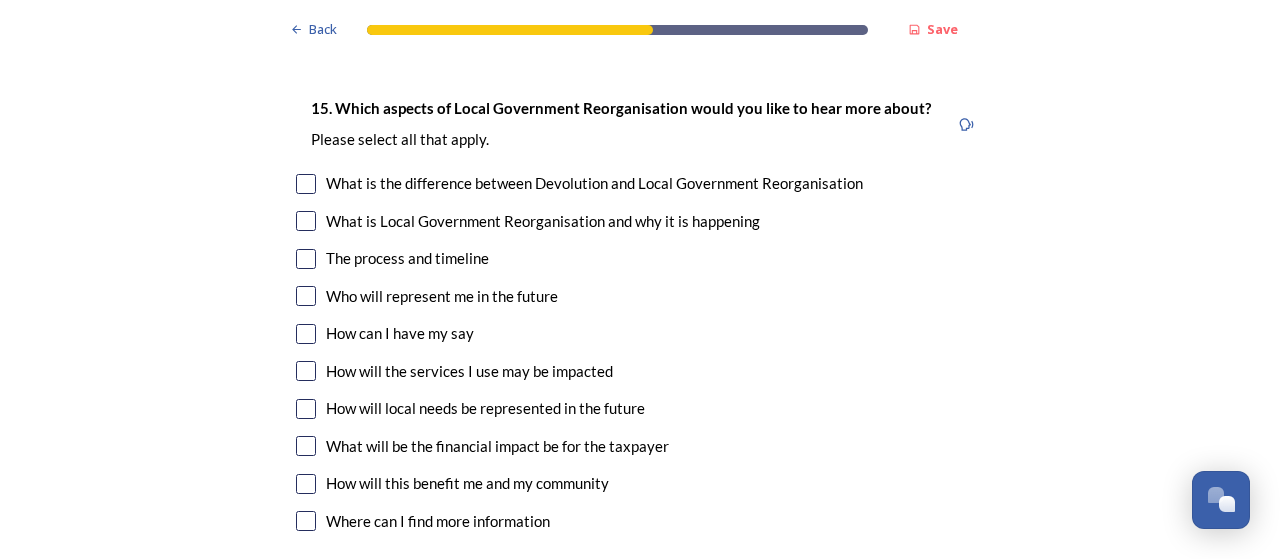 click at bounding box center (306, 184) 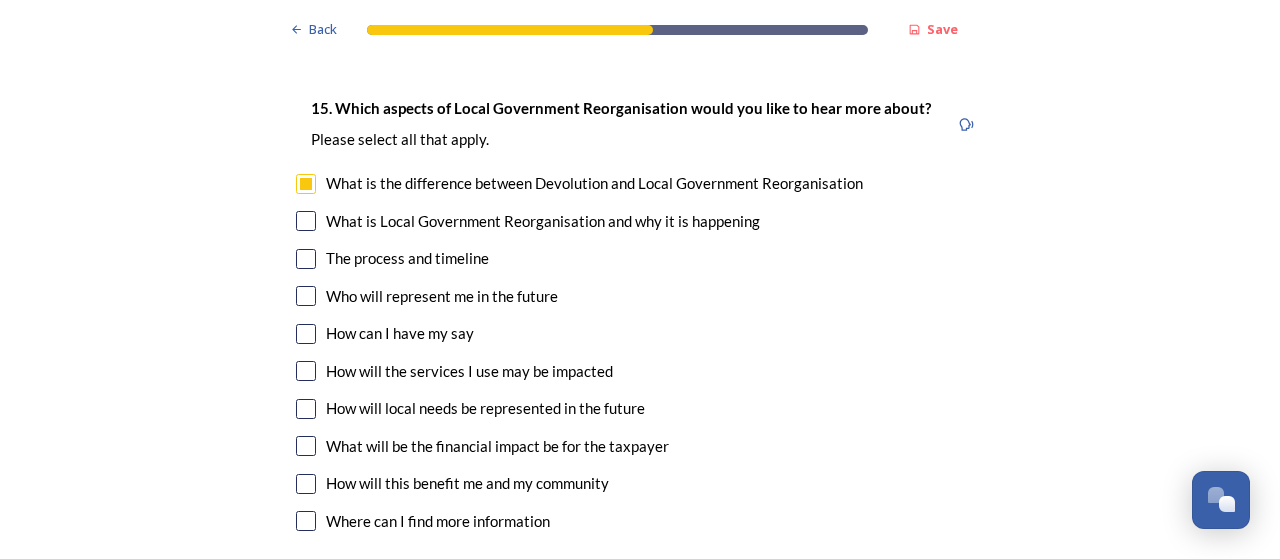 click at bounding box center (306, 221) 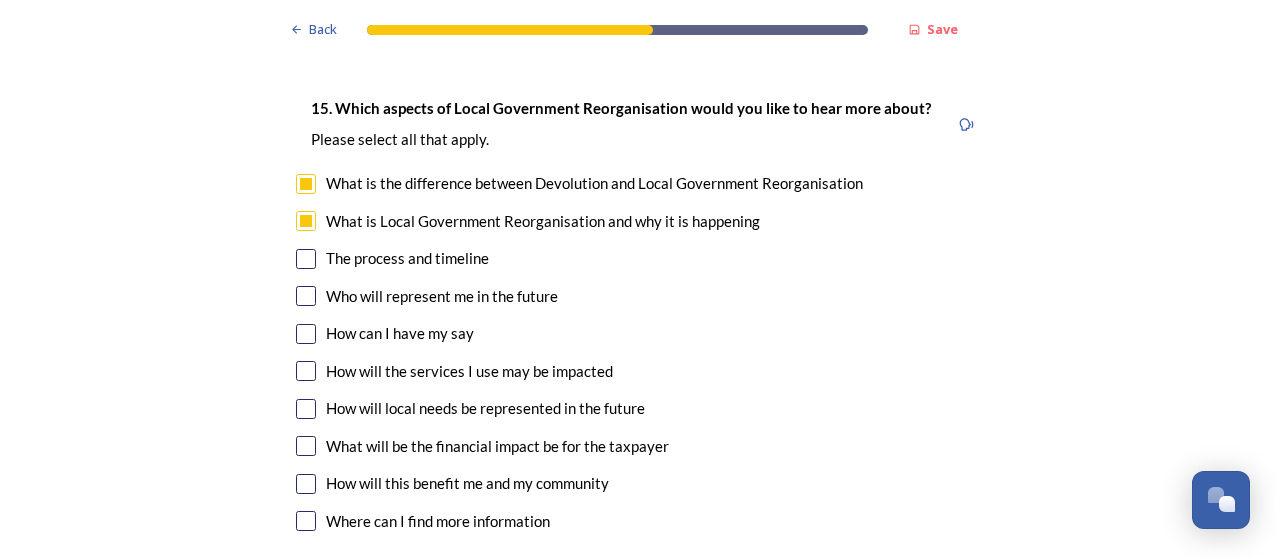 click at bounding box center (306, 259) 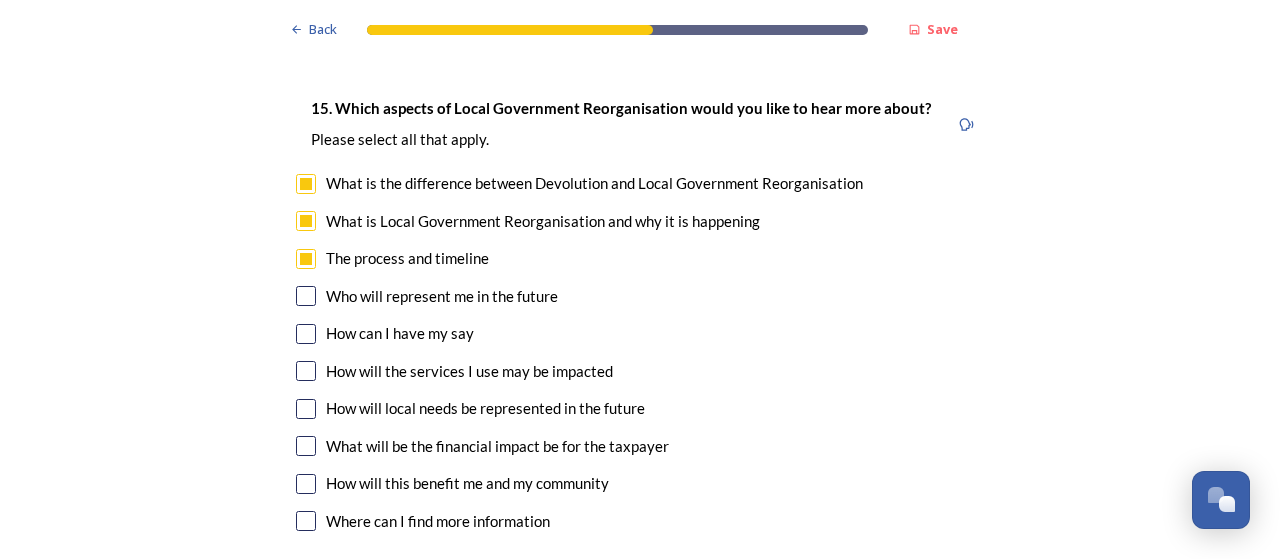 click at bounding box center (306, 296) 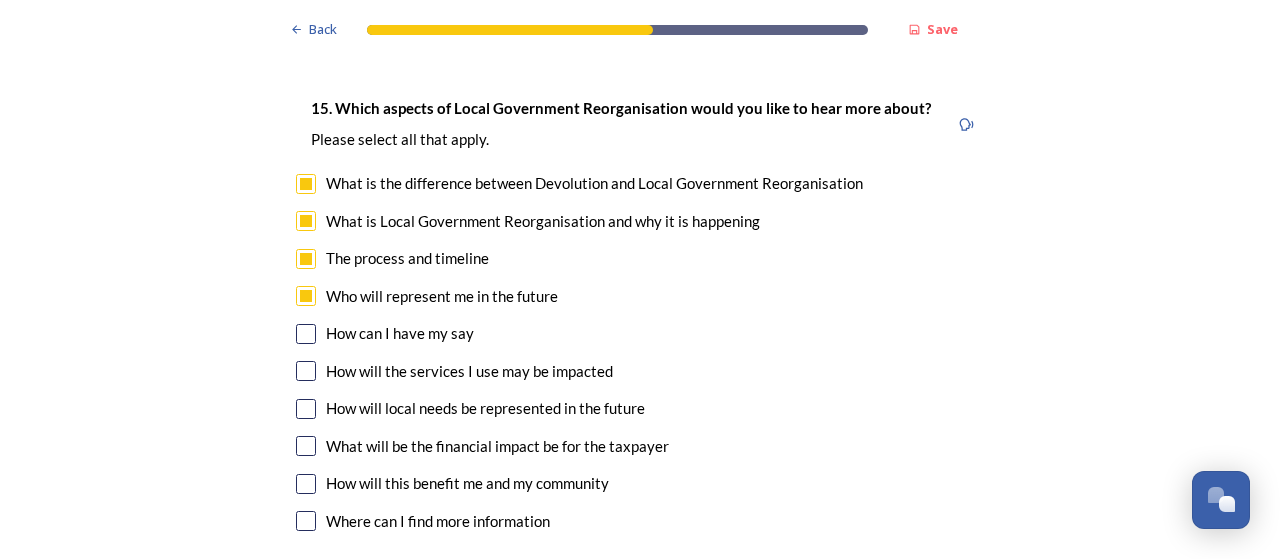 click at bounding box center (306, 371) 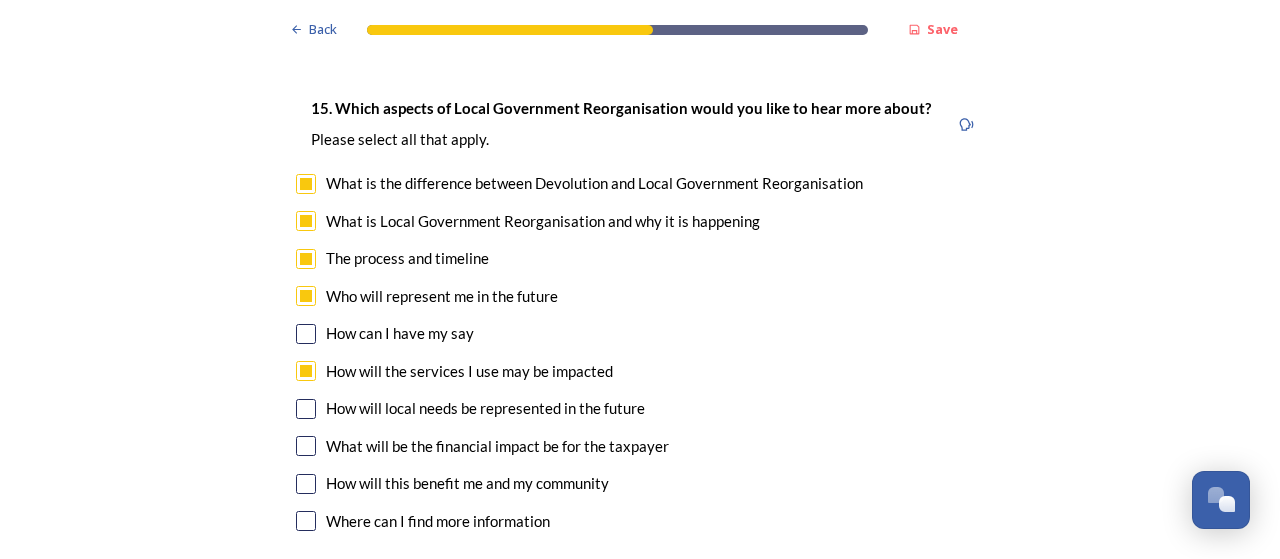click at bounding box center [306, 409] 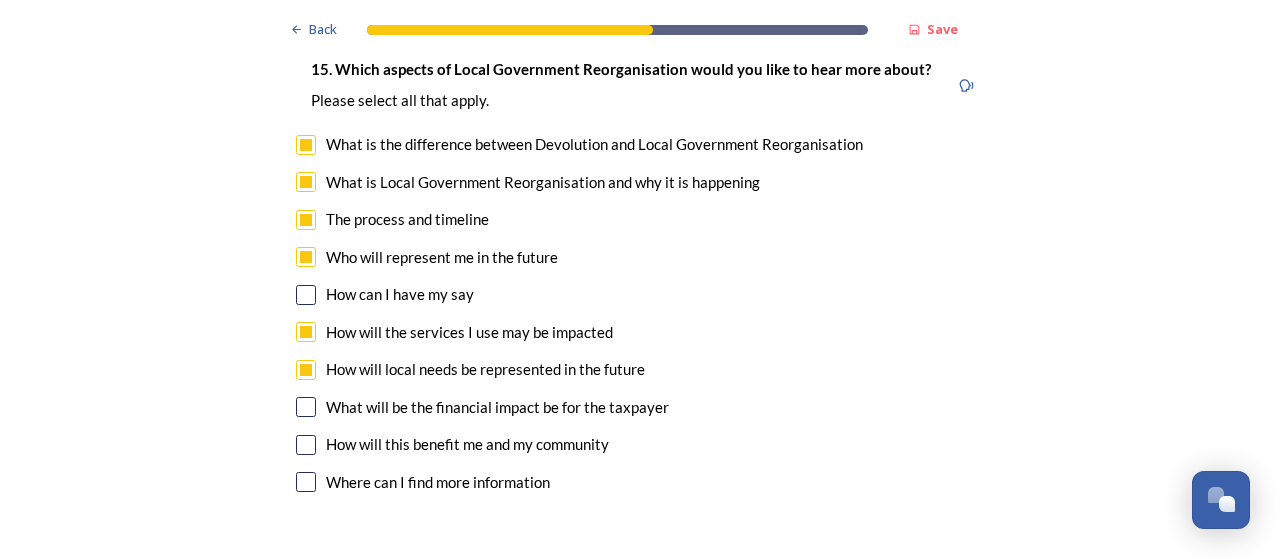 scroll, scrollTop: 5700, scrollLeft: 0, axis: vertical 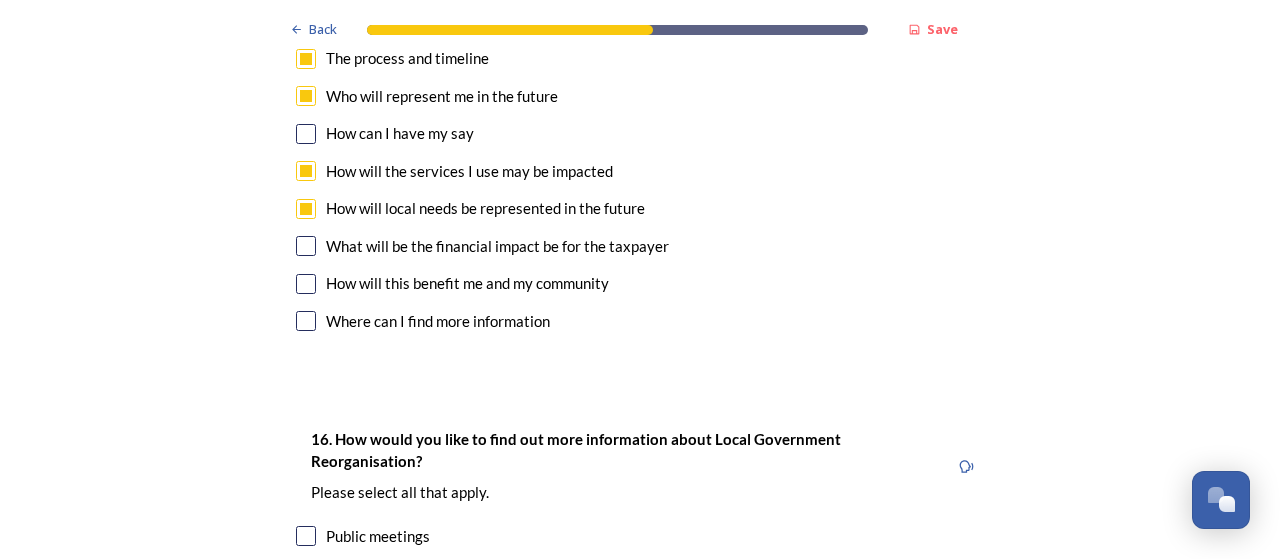 click on "15. Which aspects of Local Government Reorganisation would you like to hear more about? ﻿Please select all that apply.   What is the difference between Devolution and Local Government Reorganisation What is Local Government Reorganisation and why it is happening The process and timeline Who will represent me in the future How can I have my say How will the services I use may be impacted How will local needs be represented in the future What will be the financial impact be for the taxpayer How will this benefit me and my community Where can I find more information" at bounding box center [640, 117] 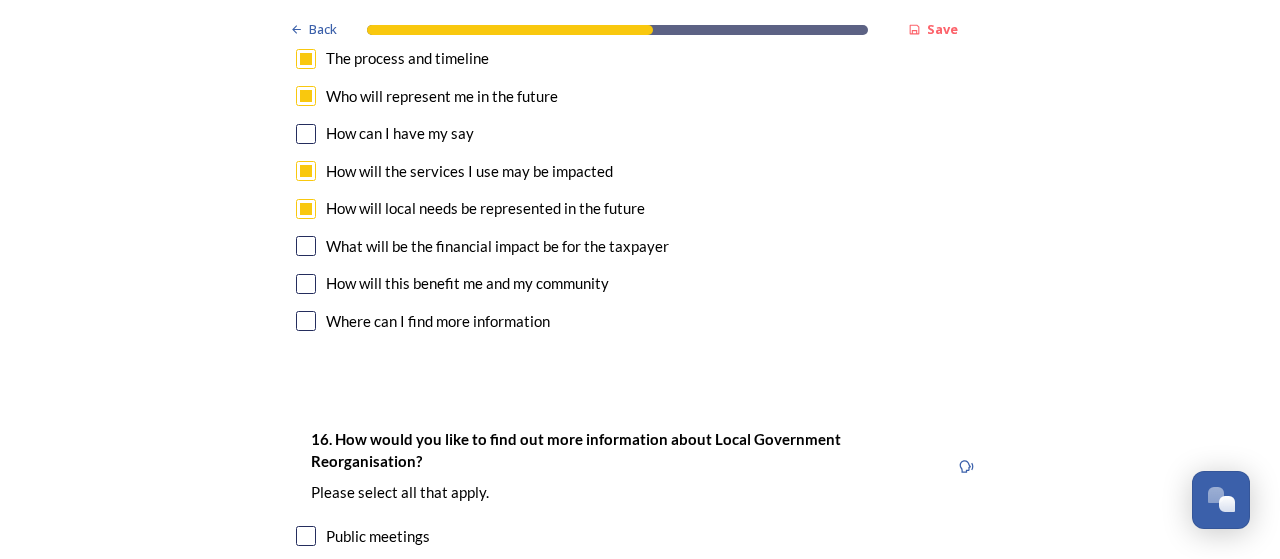 click at bounding box center [306, 284] 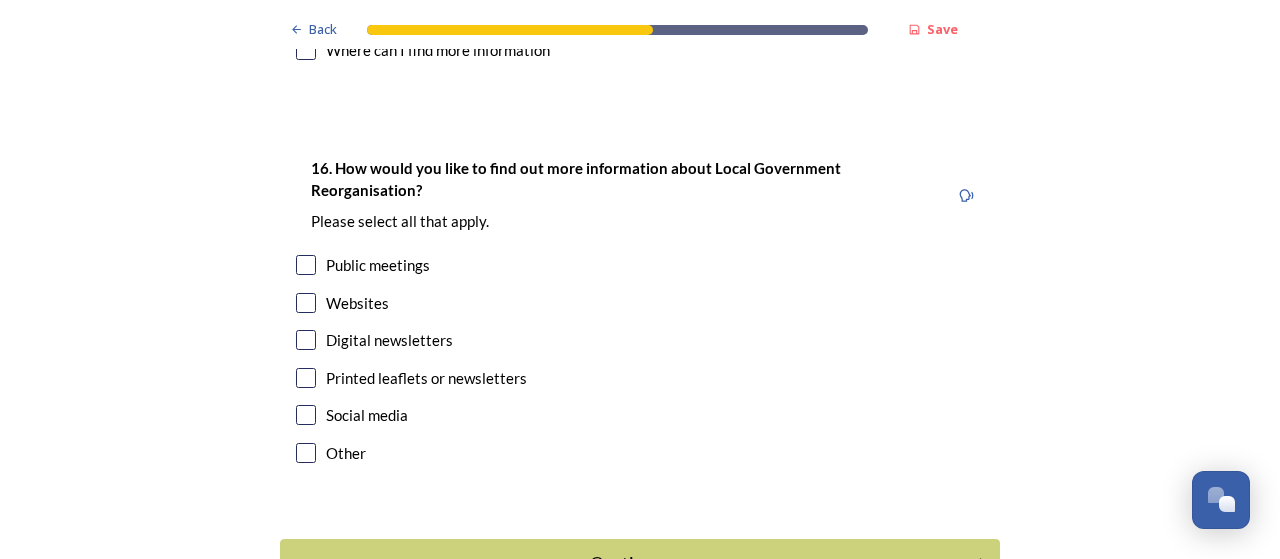 scroll, scrollTop: 6000, scrollLeft: 0, axis: vertical 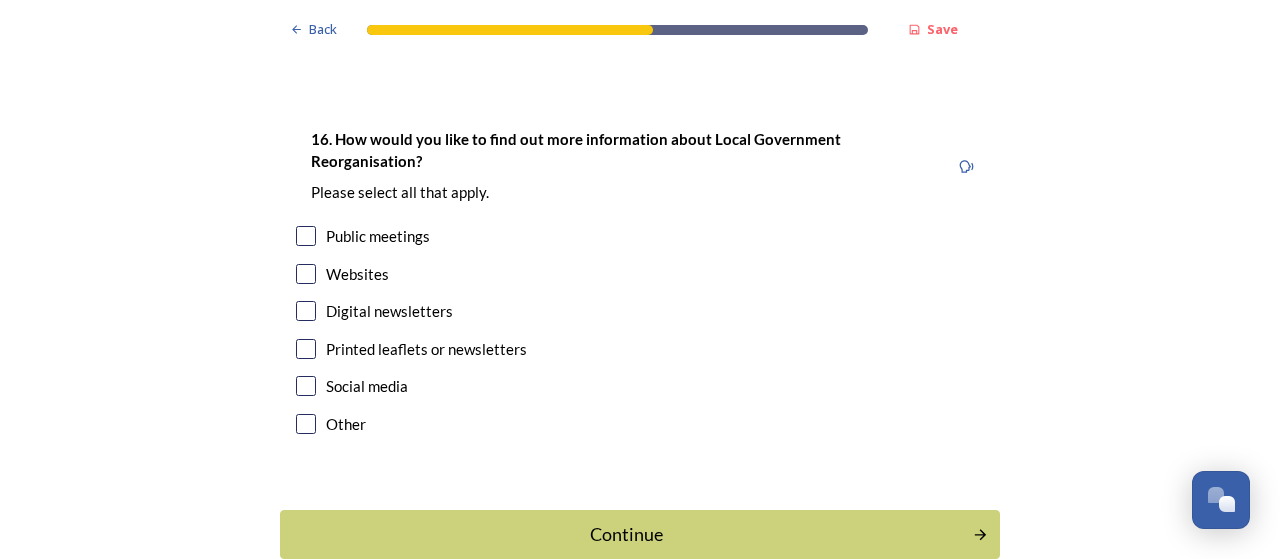 click at bounding box center [306, 274] 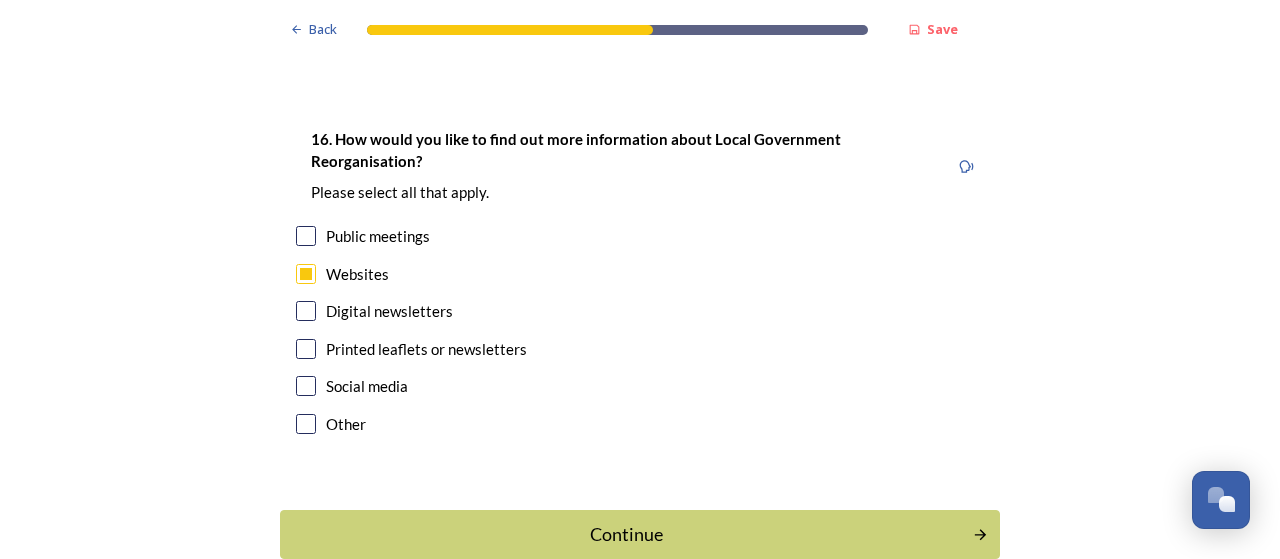 click at bounding box center (306, 311) 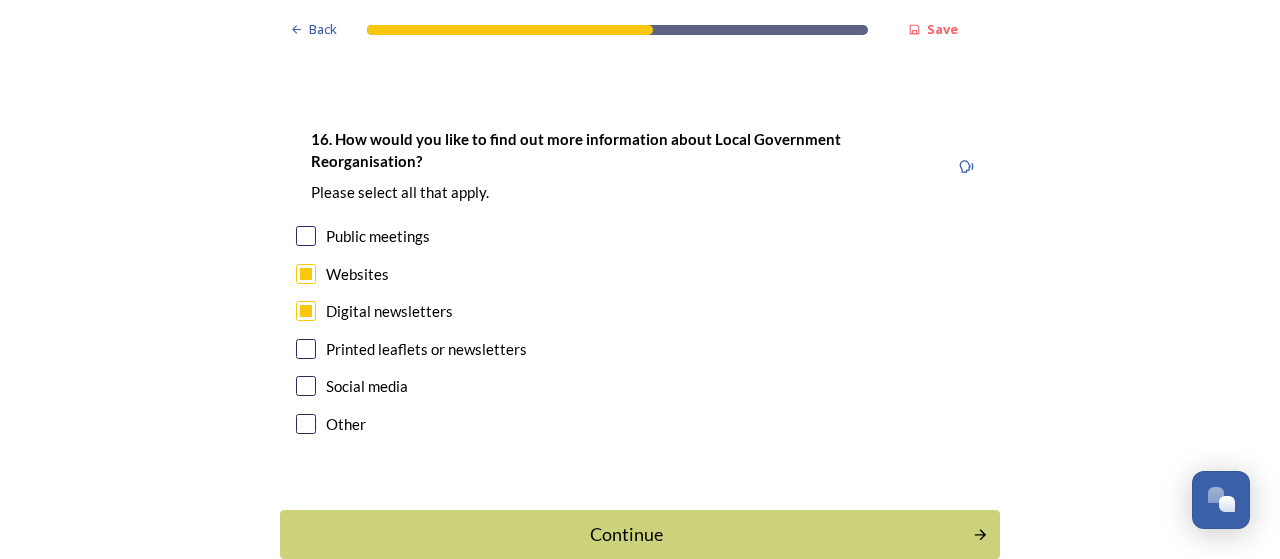 click at bounding box center [306, 349] 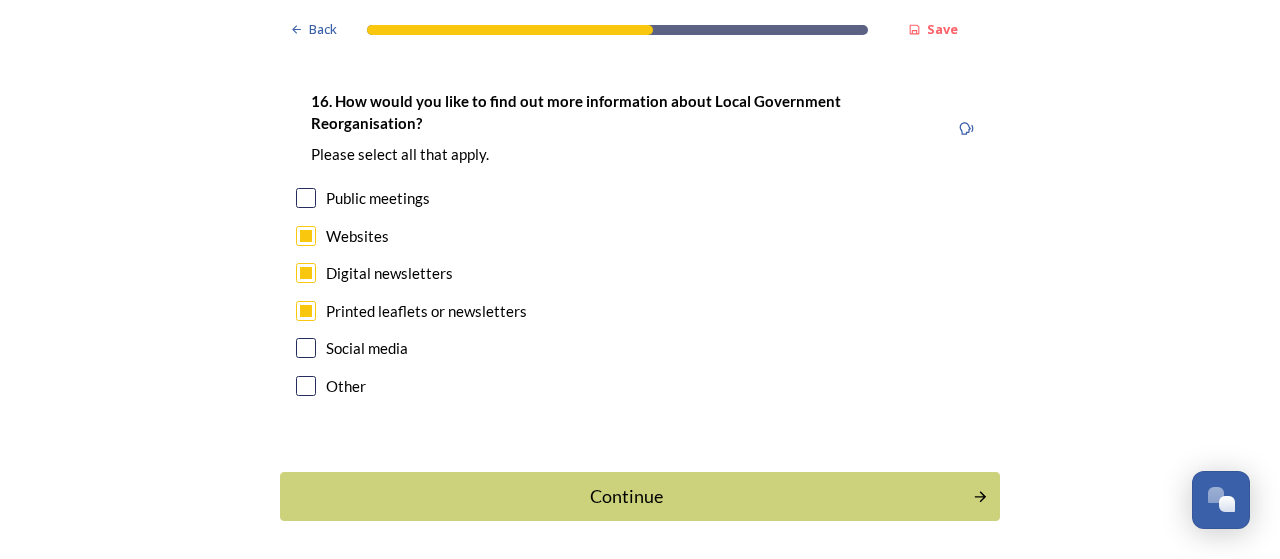 scroll, scrollTop: 6056, scrollLeft: 0, axis: vertical 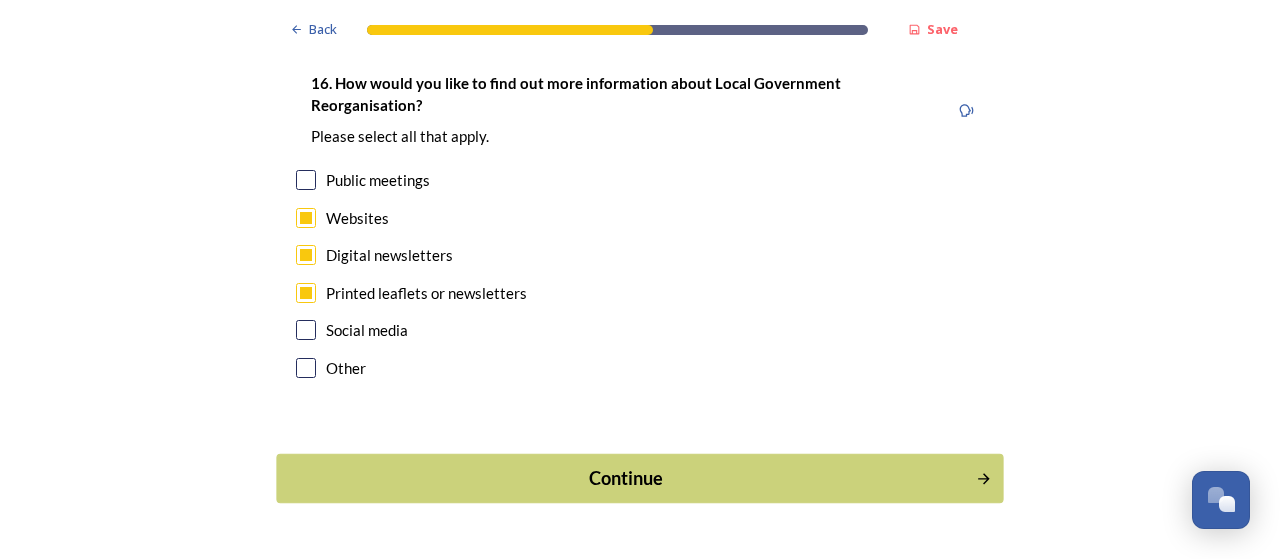 click on "Continue" at bounding box center [626, 478] 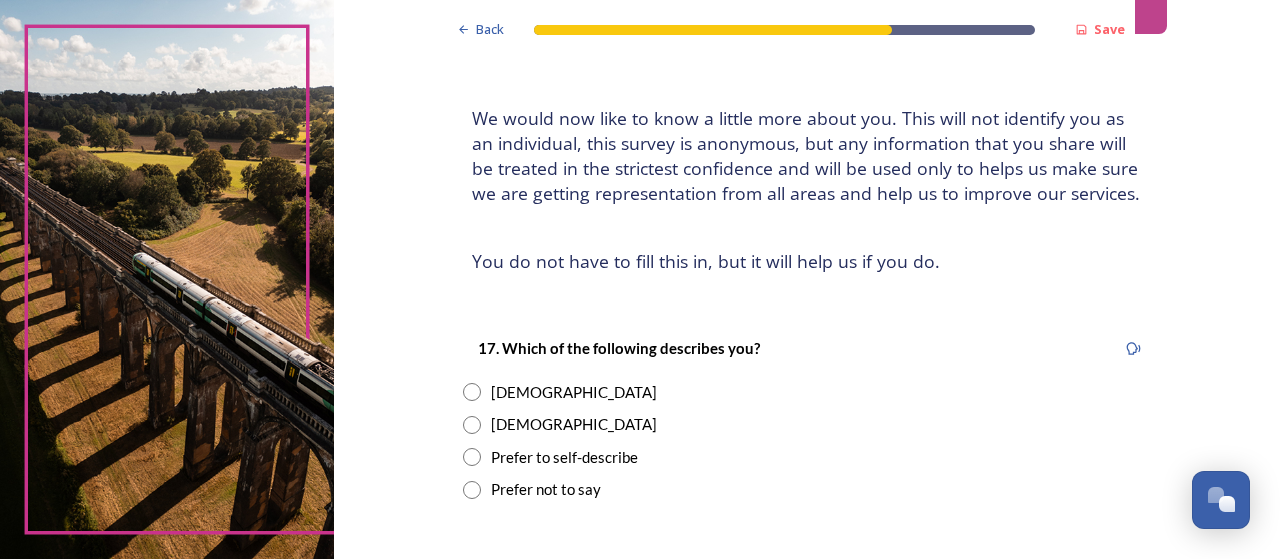 scroll, scrollTop: 200, scrollLeft: 0, axis: vertical 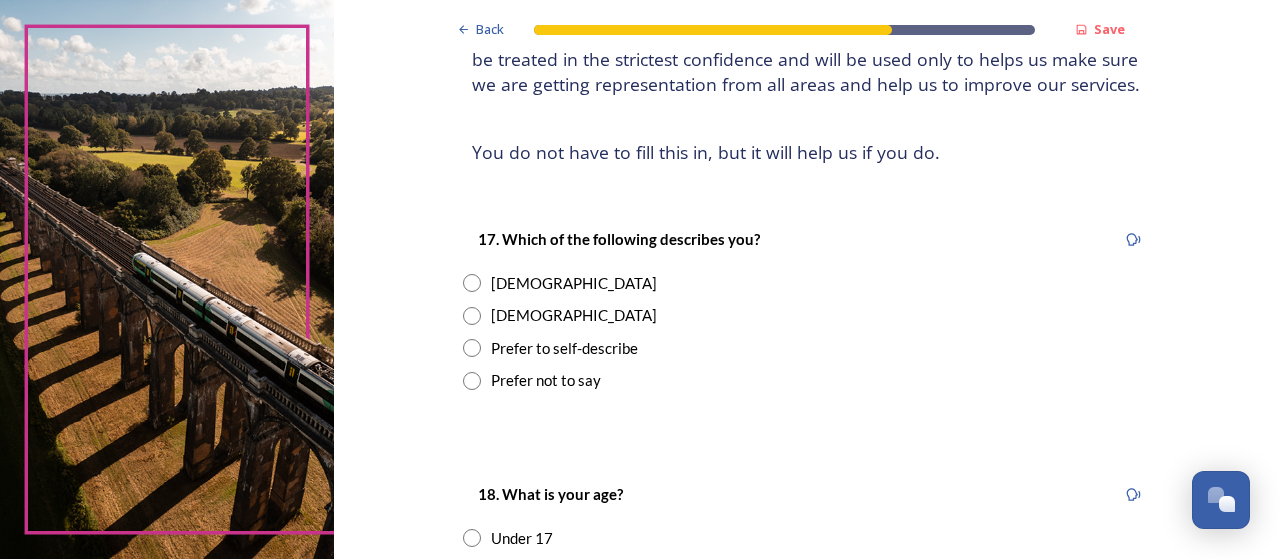 click at bounding box center (472, 316) 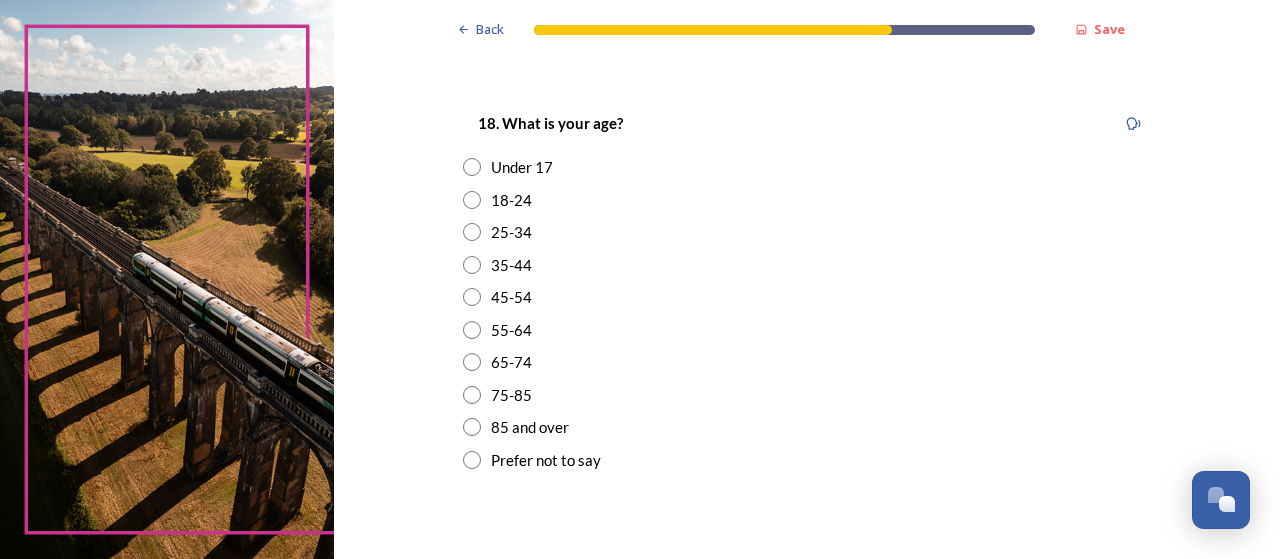 scroll, scrollTop: 600, scrollLeft: 0, axis: vertical 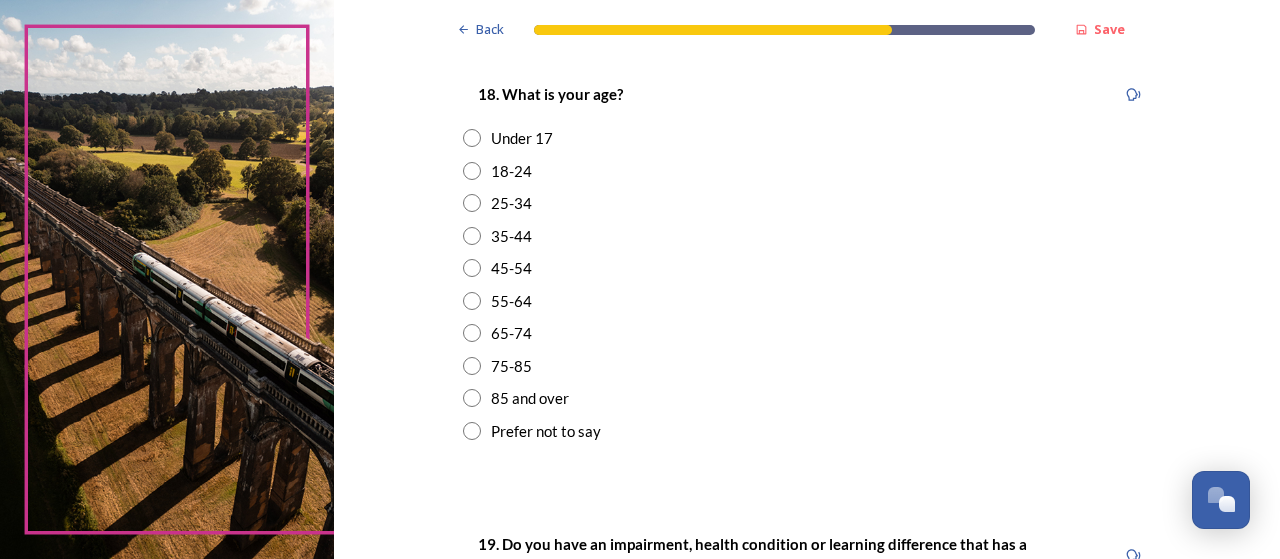 click at bounding box center [472, 333] 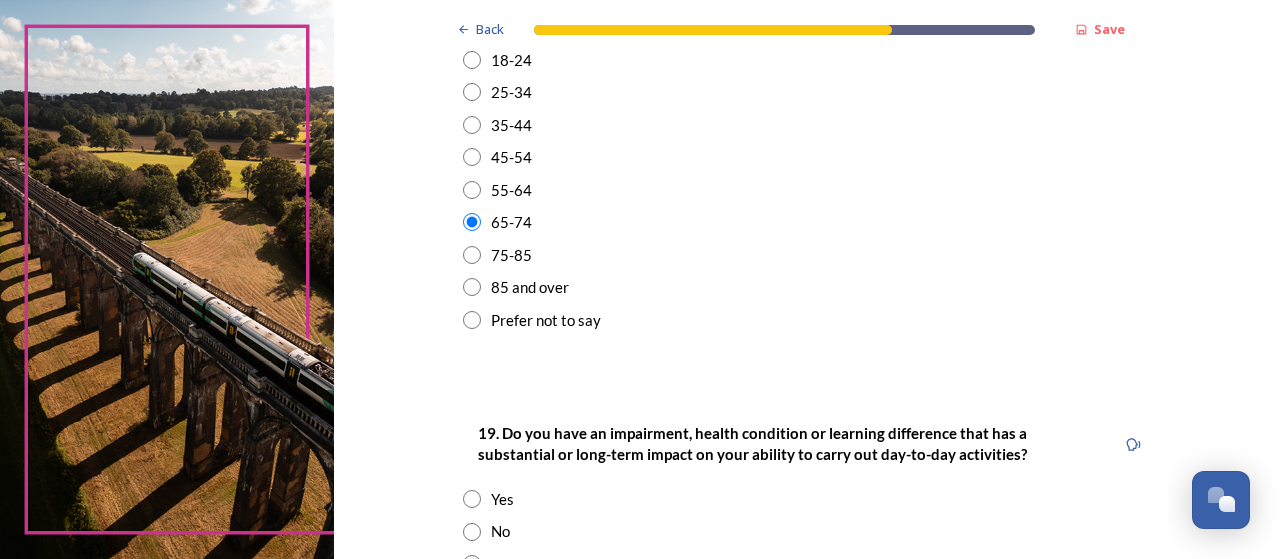 scroll, scrollTop: 900, scrollLeft: 0, axis: vertical 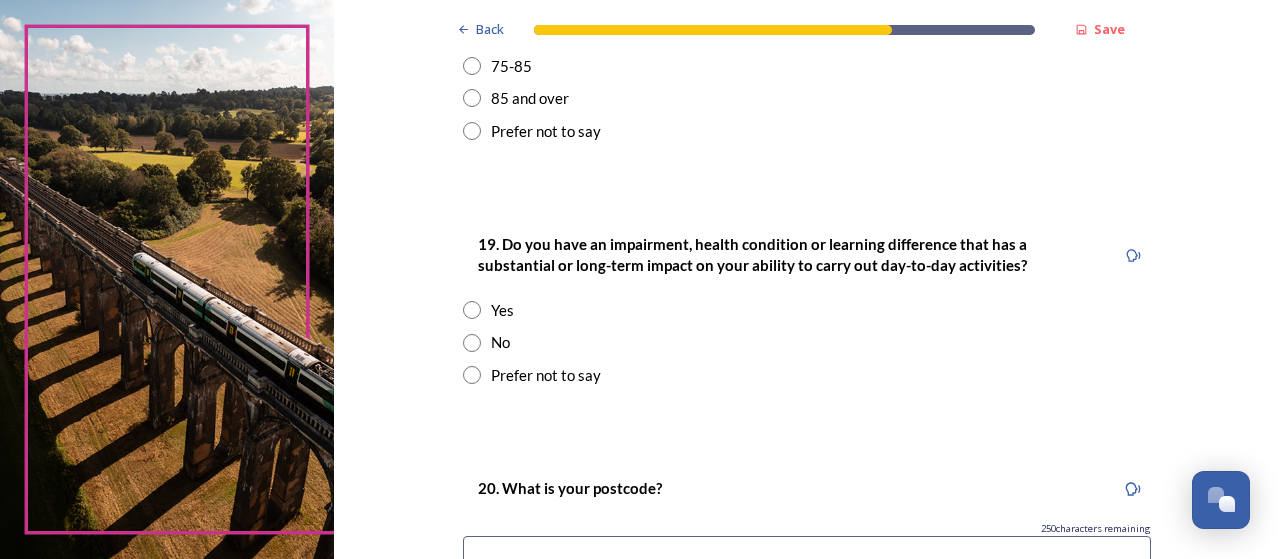 click at bounding box center (472, 343) 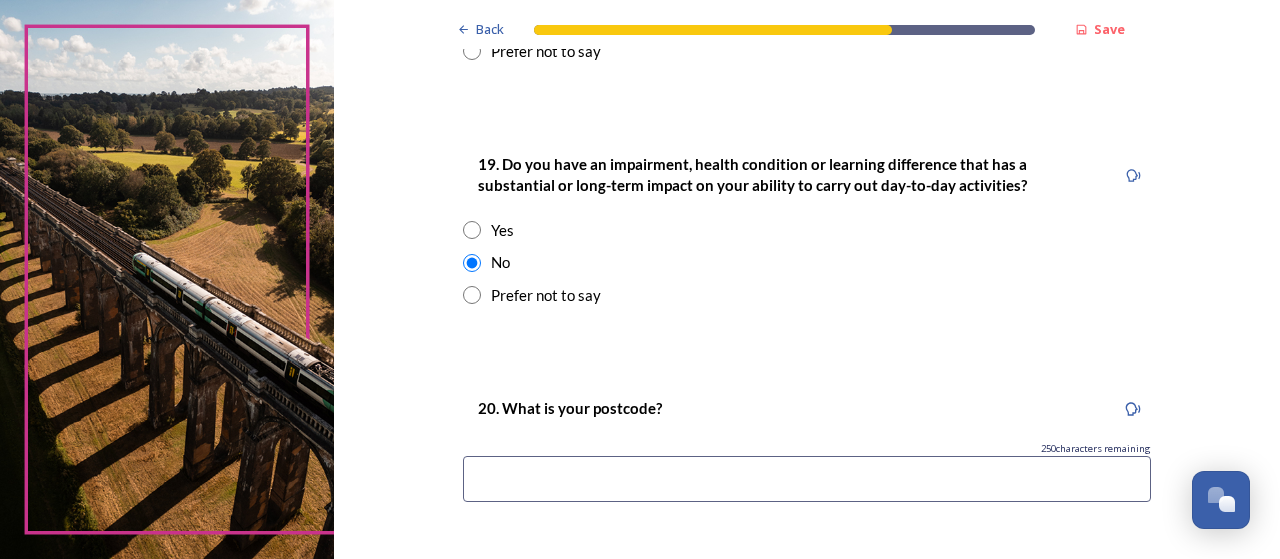 scroll, scrollTop: 1100, scrollLeft: 0, axis: vertical 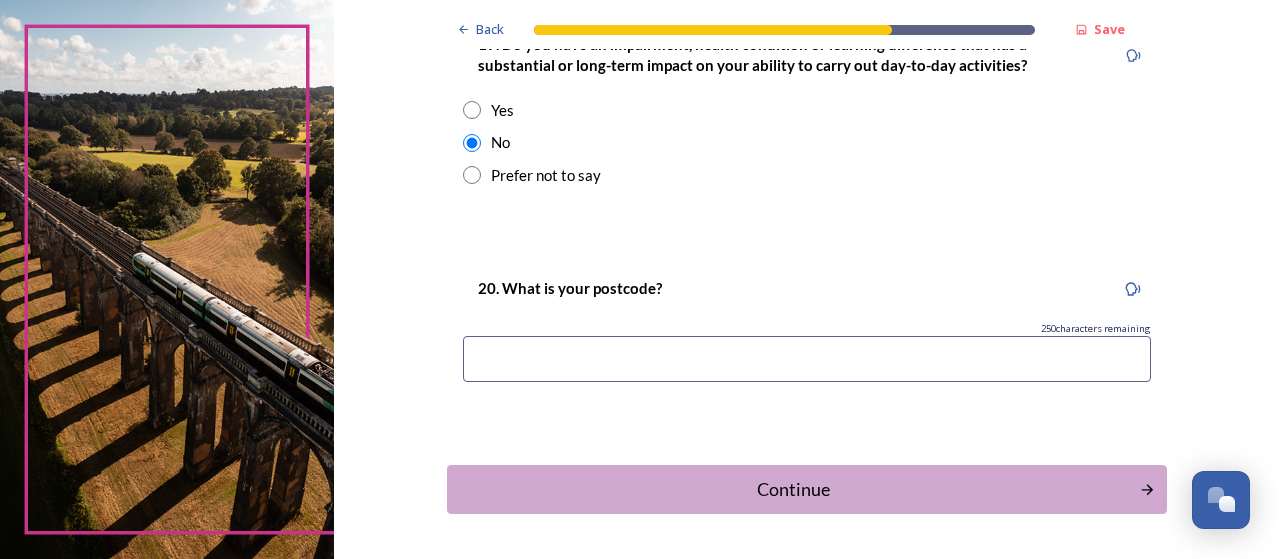 click at bounding box center [807, 359] 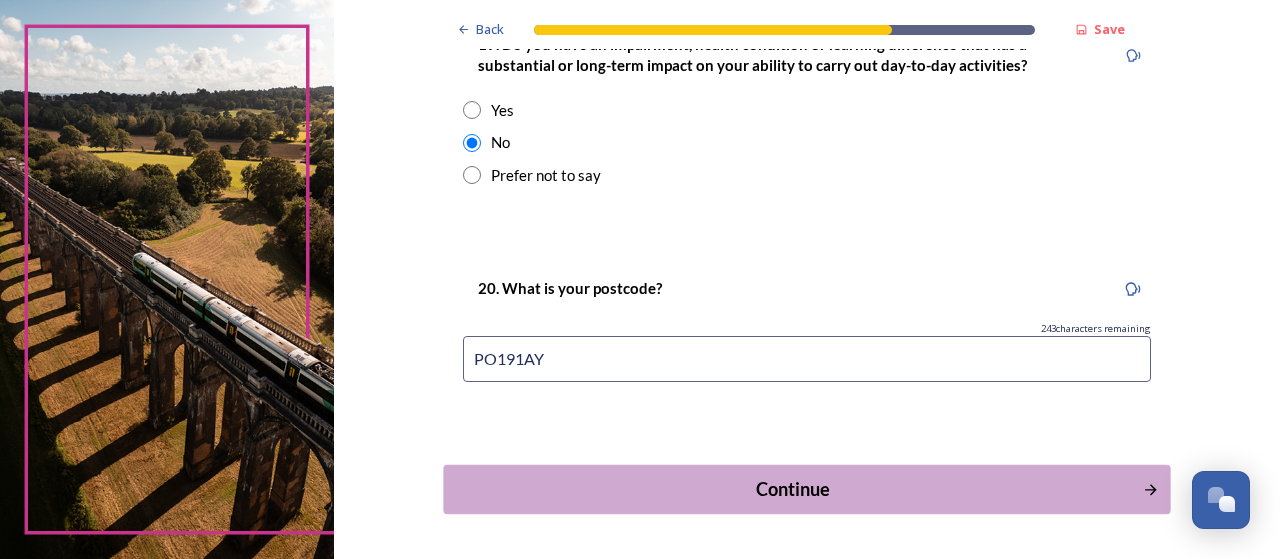 type on "PO191AY" 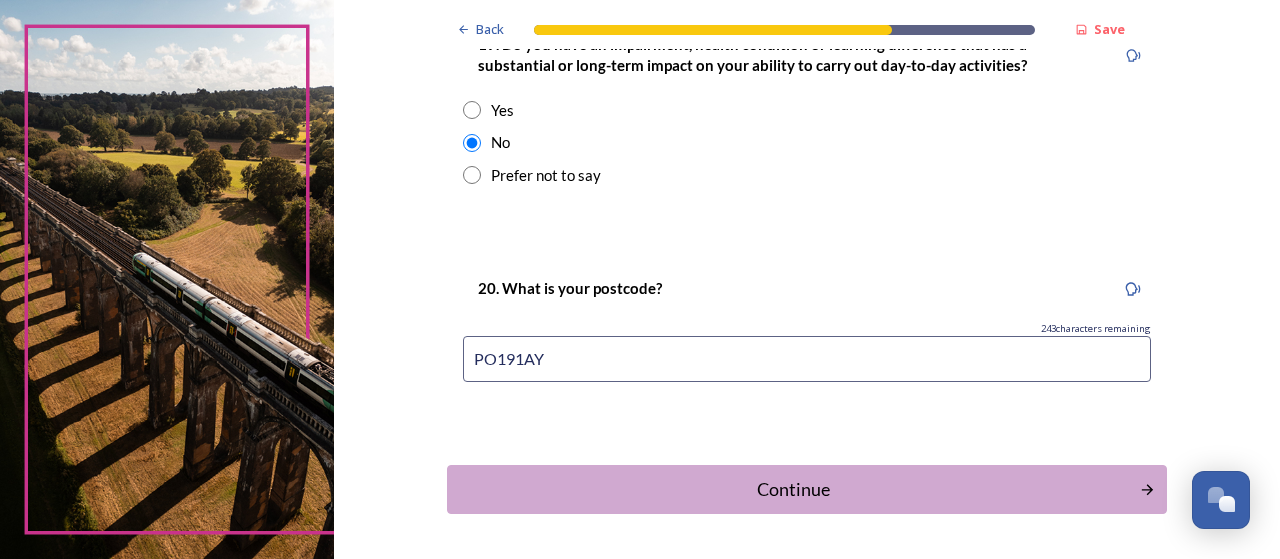 scroll, scrollTop: 0, scrollLeft: 0, axis: both 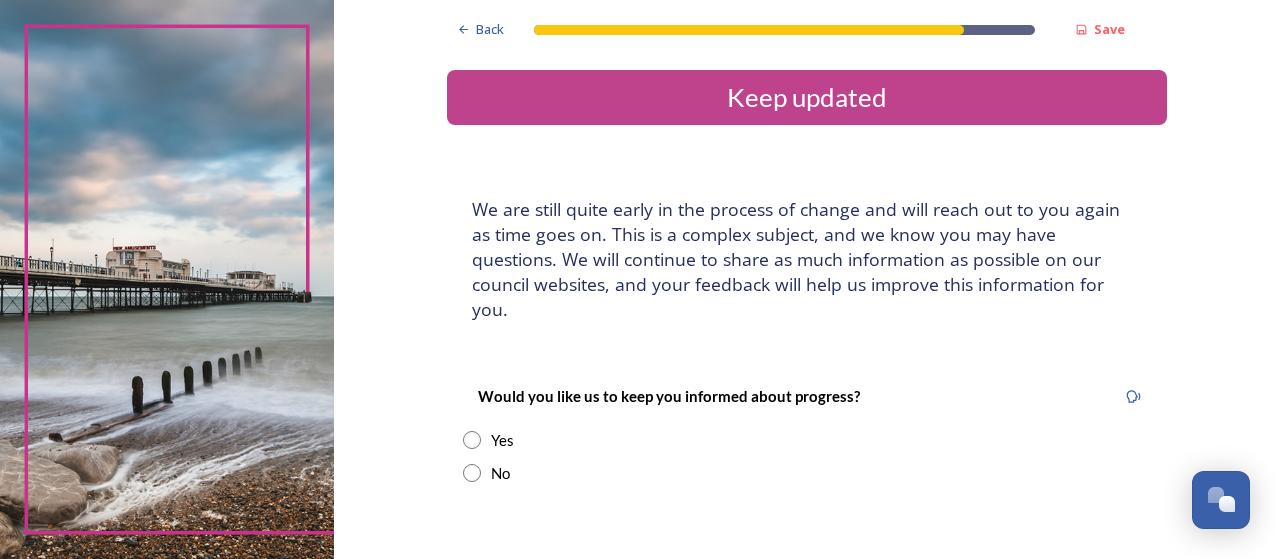 click at bounding box center (472, 440) 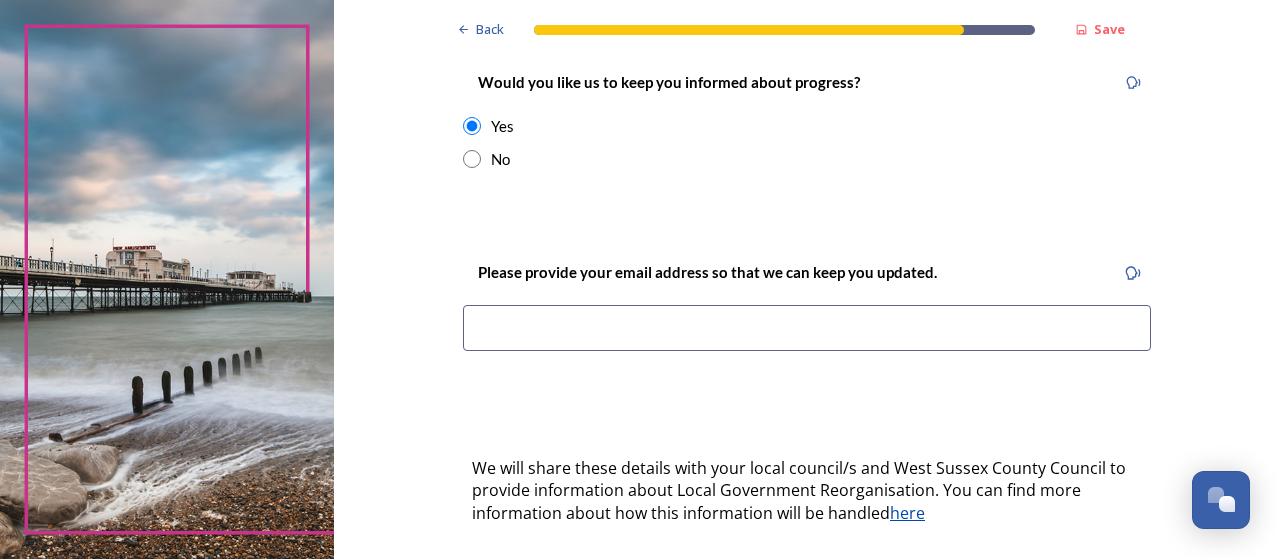 scroll, scrollTop: 400, scrollLeft: 0, axis: vertical 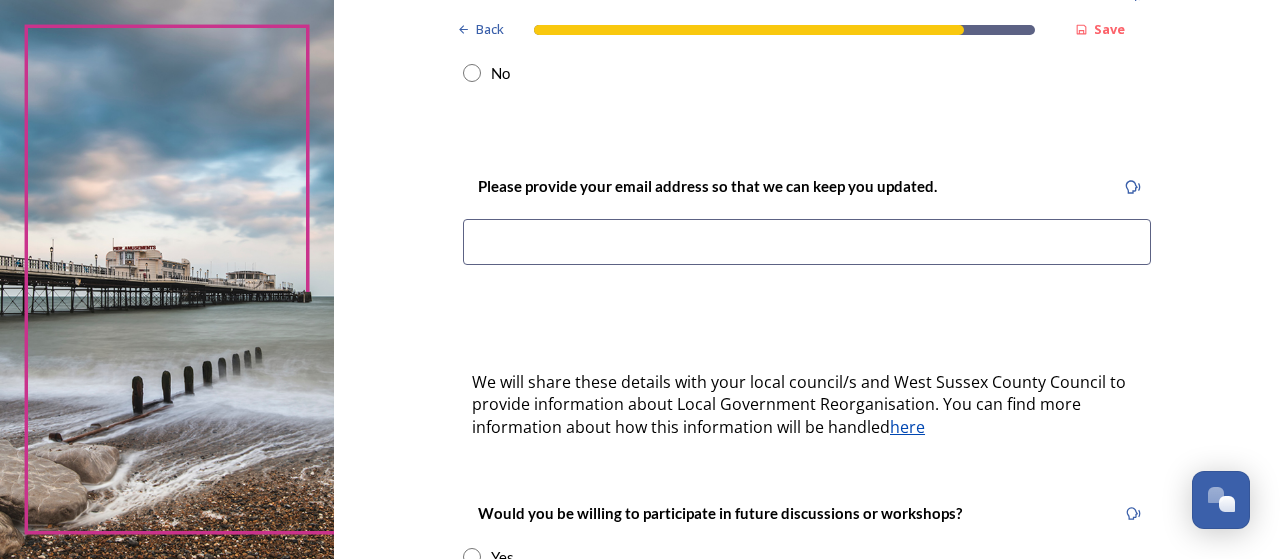 click at bounding box center (807, 242) 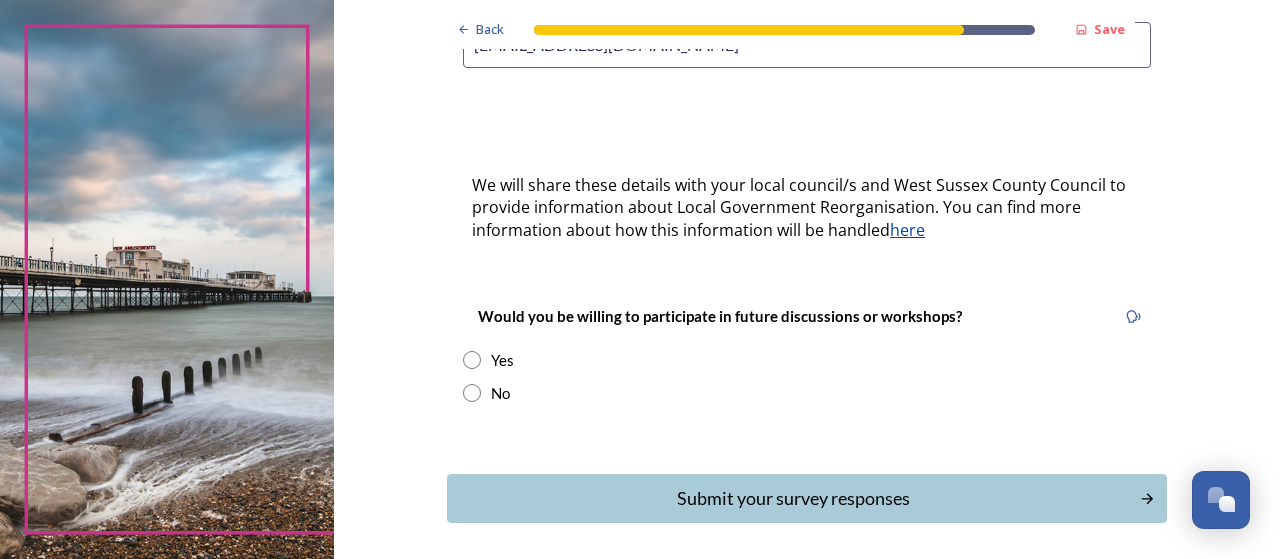 scroll, scrollTop: 600, scrollLeft: 0, axis: vertical 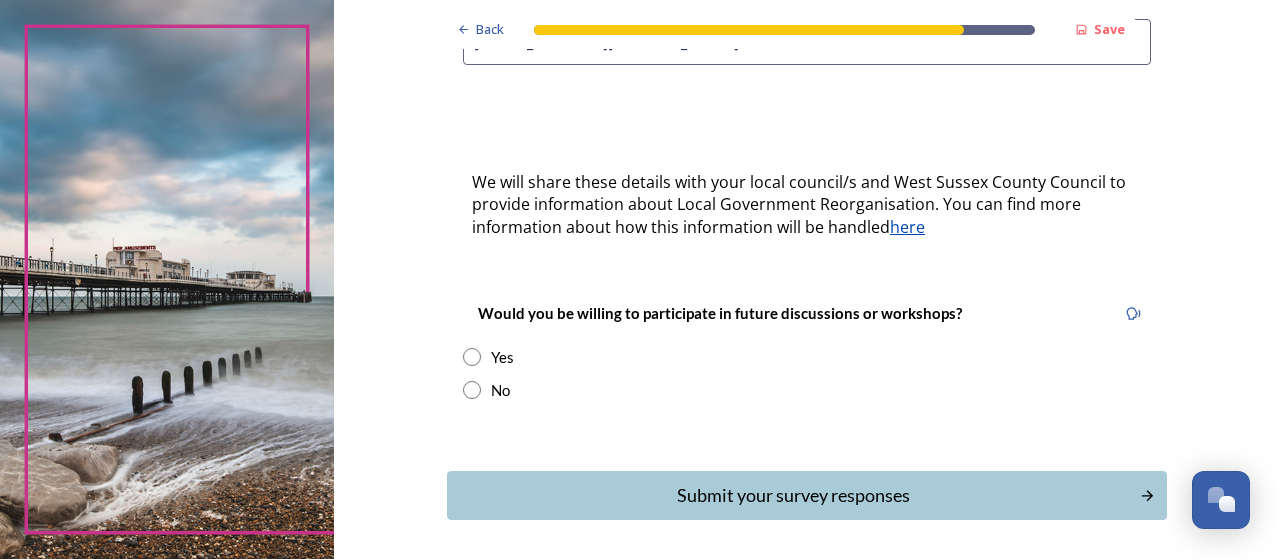 click at bounding box center [472, 390] 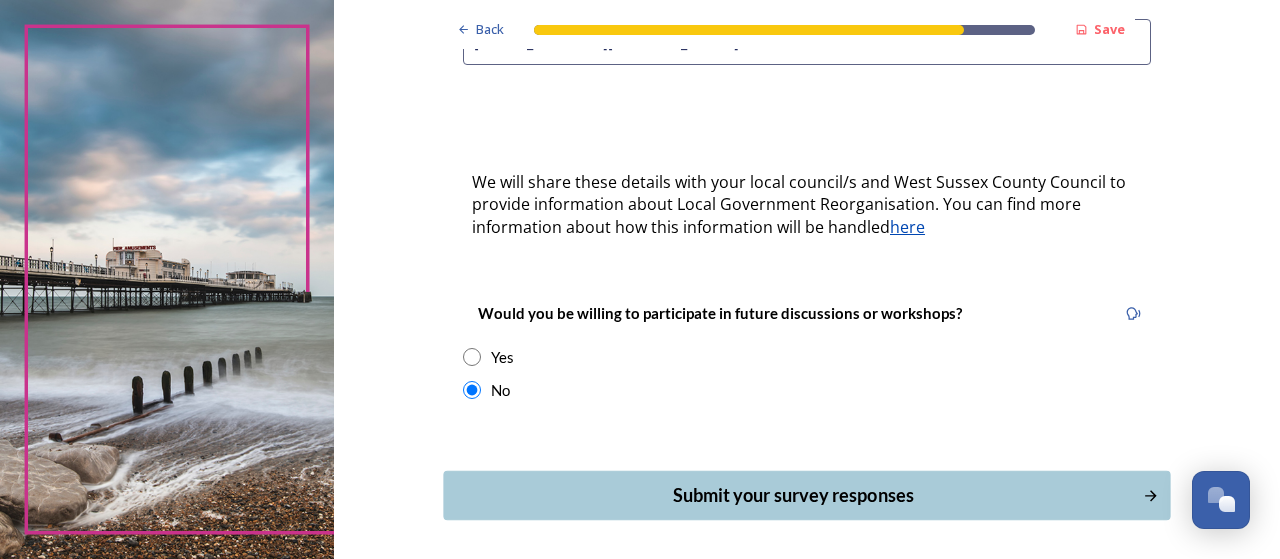 click on "Submit your survey responses" at bounding box center [793, 495] 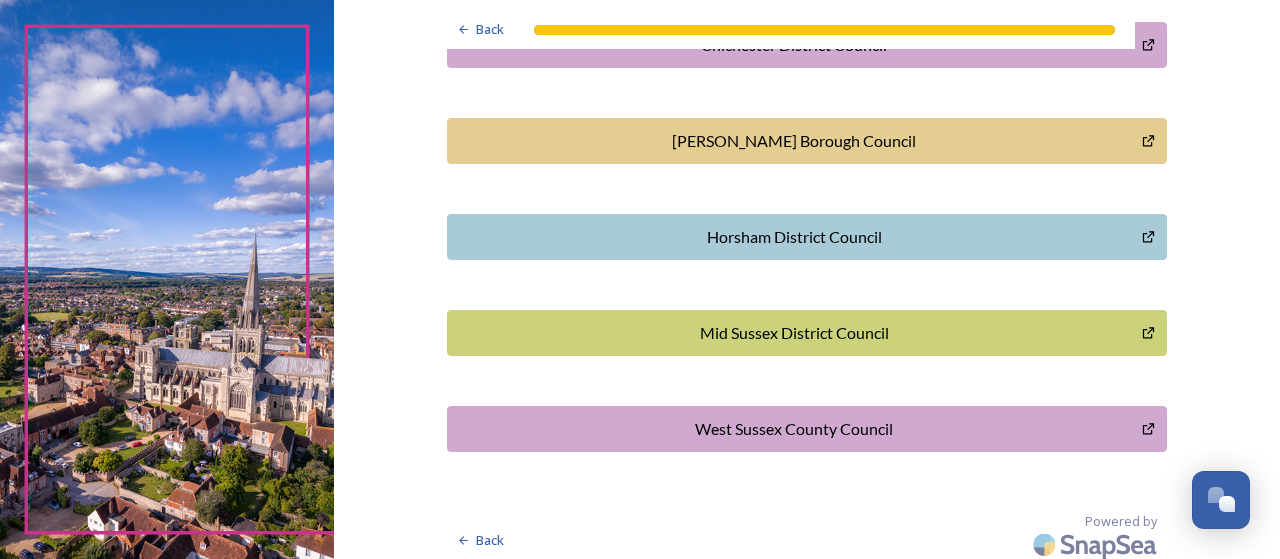 scroll, scrollTop: 724, scrollLeft: 0, axis: vertical 